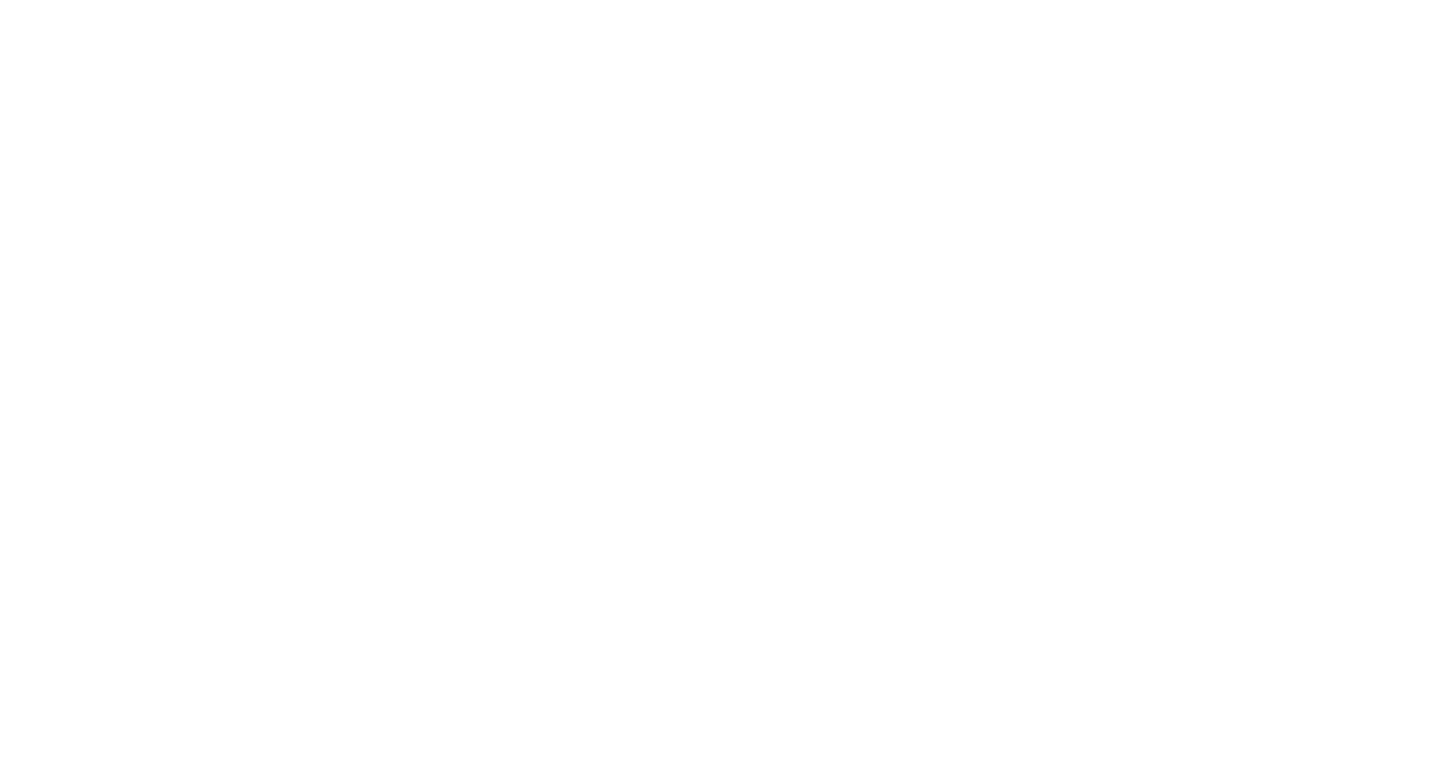 scroll, scrollTop: 0, scrollLeft: 0, axis: both 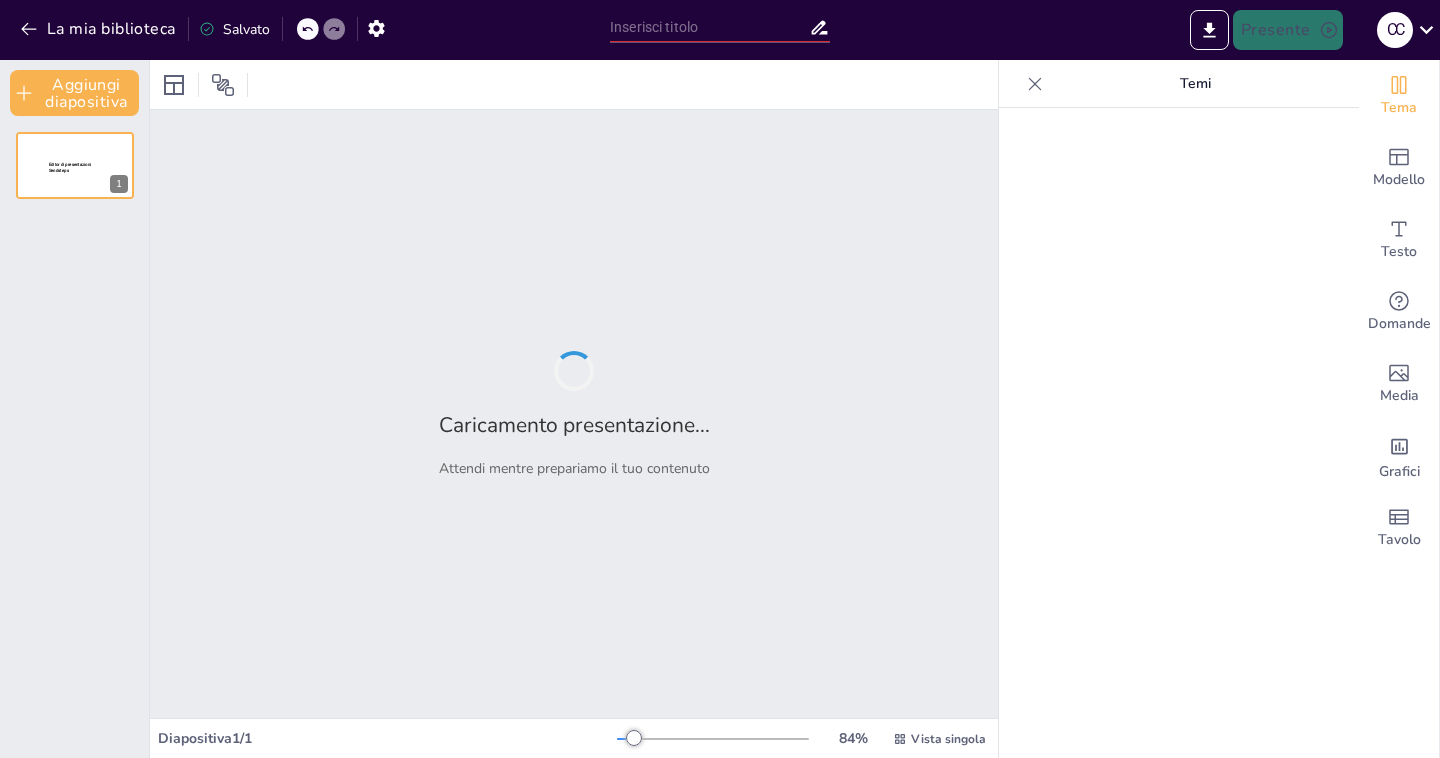 type on "Catturare la Luce: Un Viaggio al Molo di Levante" 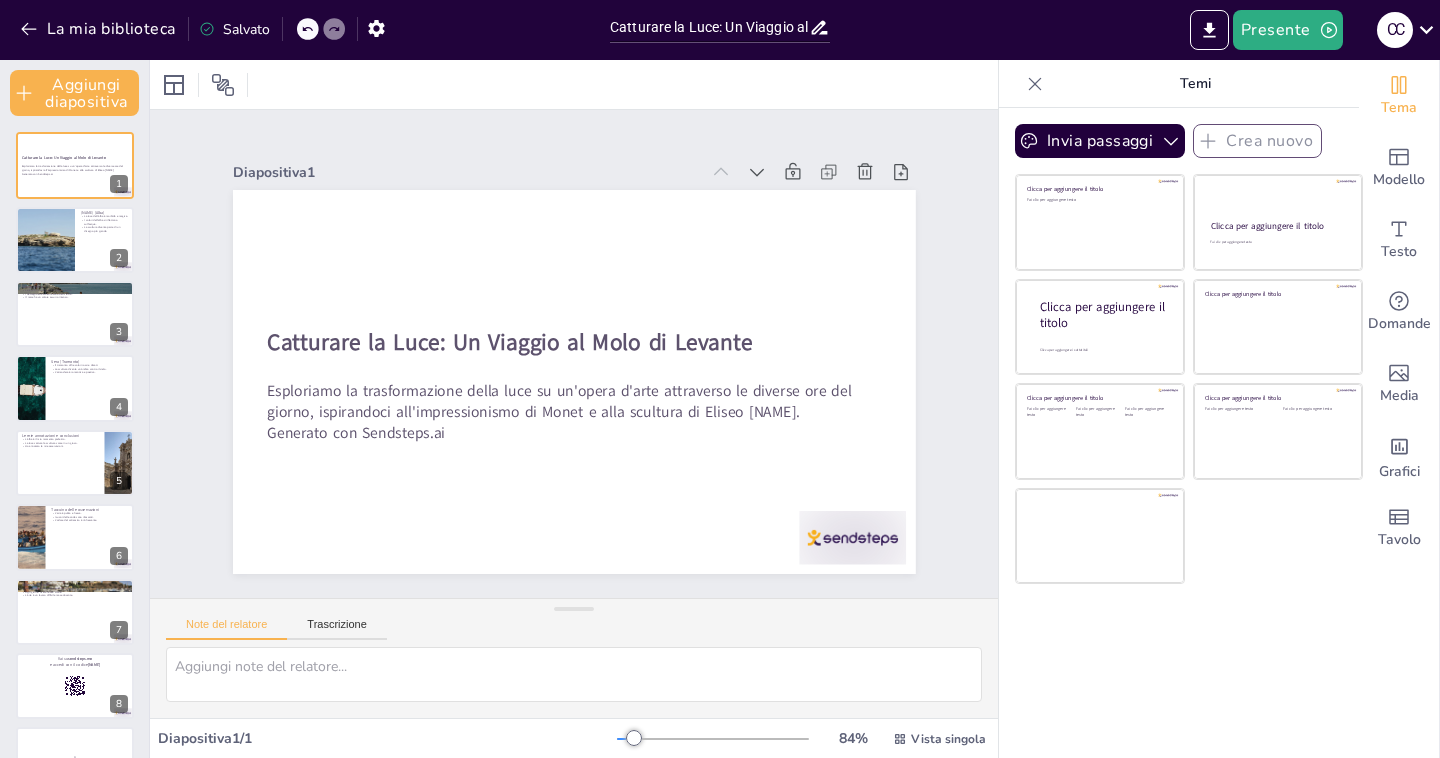 checkbox on "true" 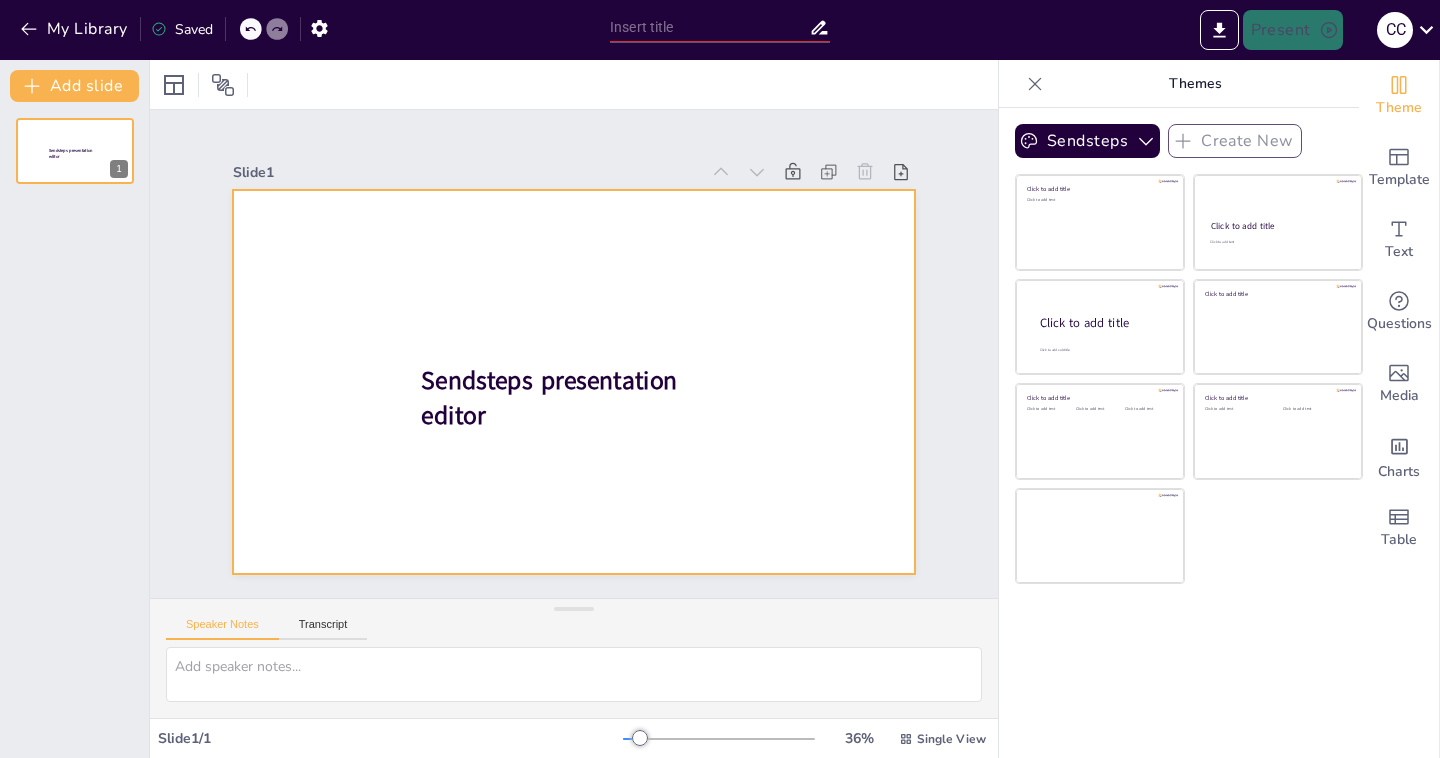 type on "Catturare la Luce: Un Viaggio al Molo di Levante" 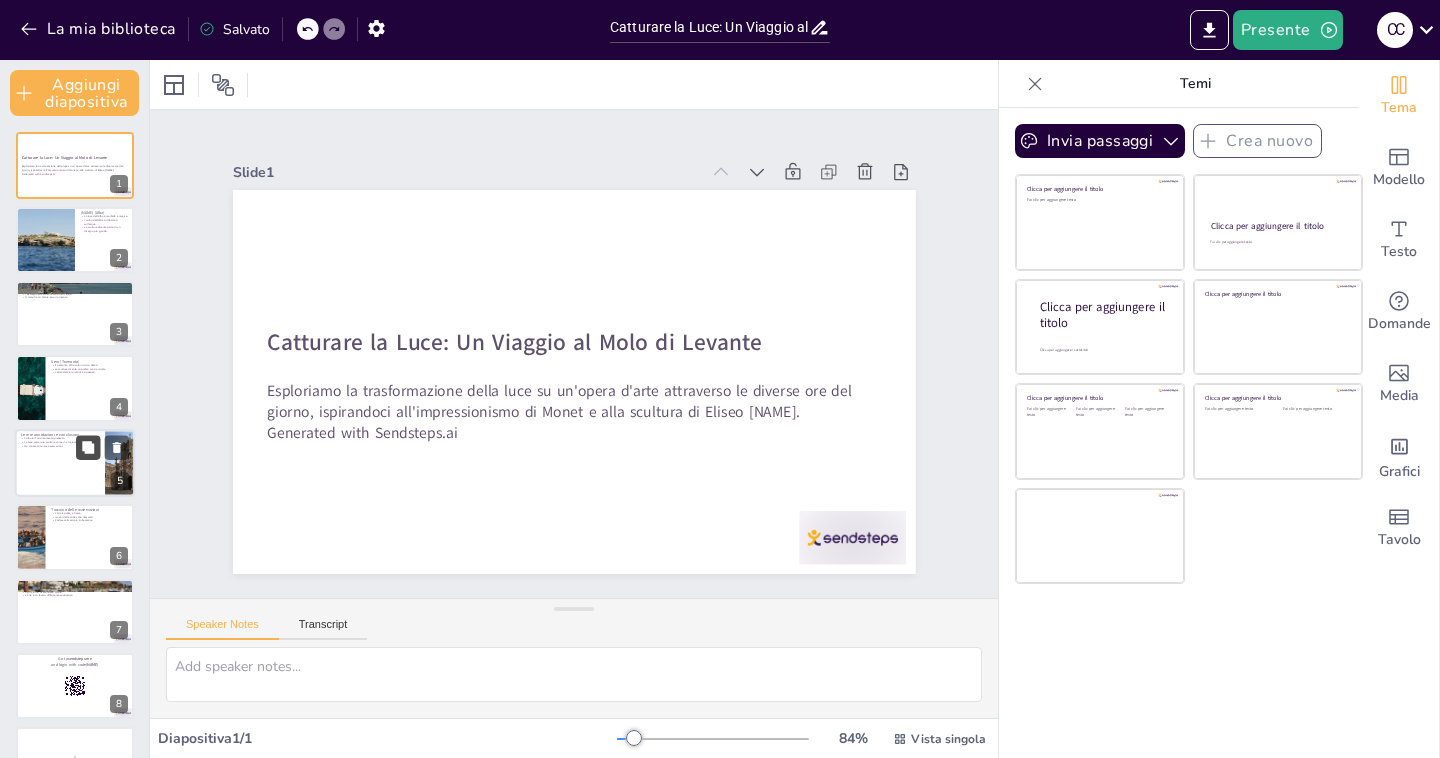 checkbox on "true" 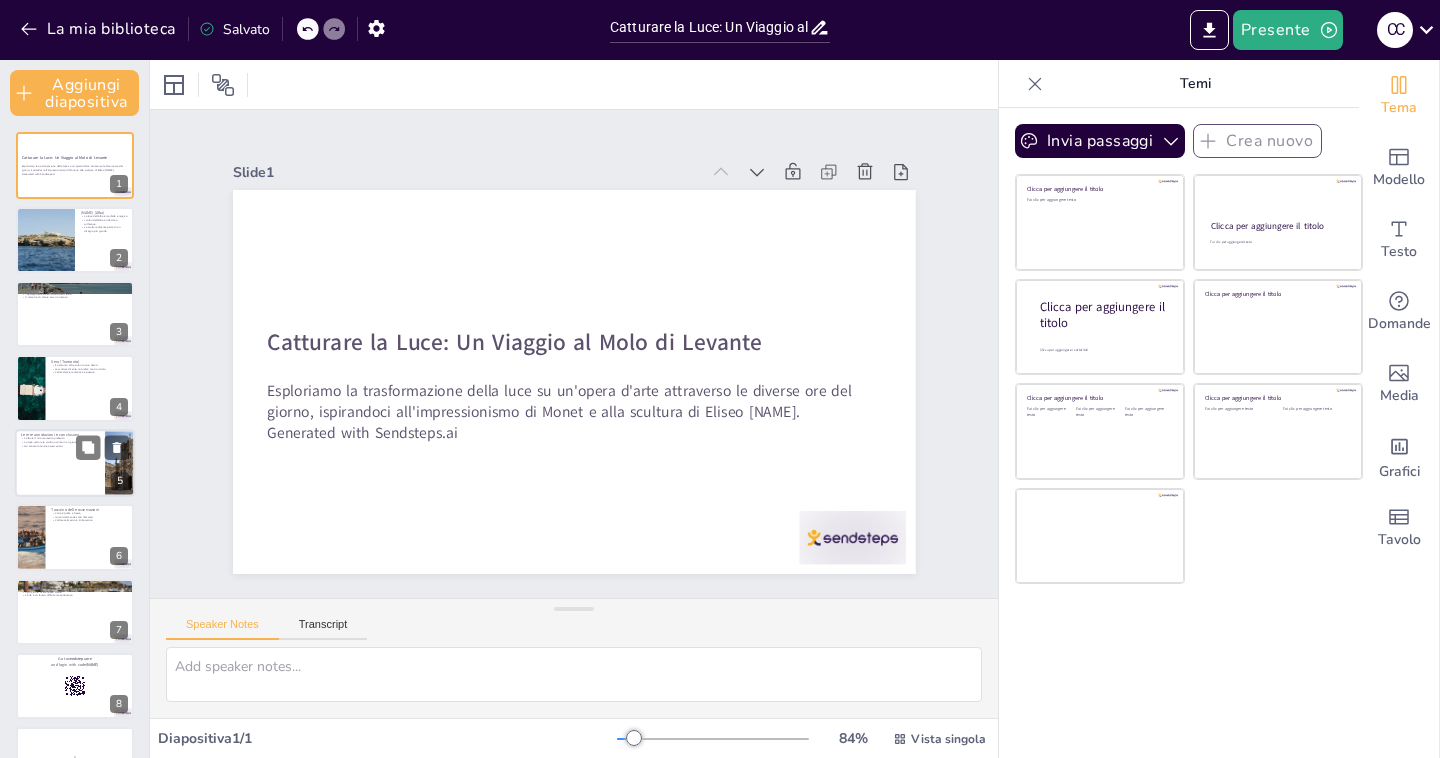 checkbox on "true" 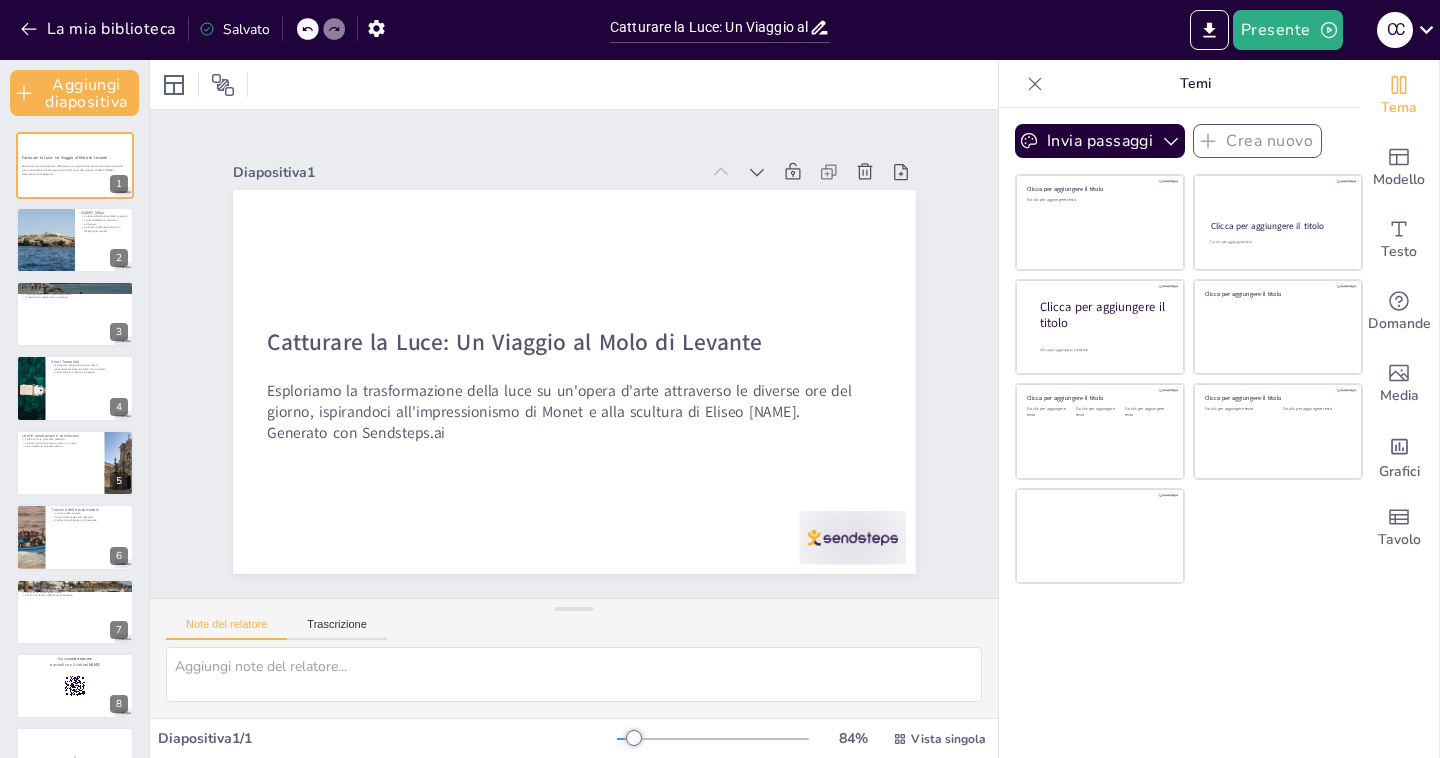 checkbox on "true" 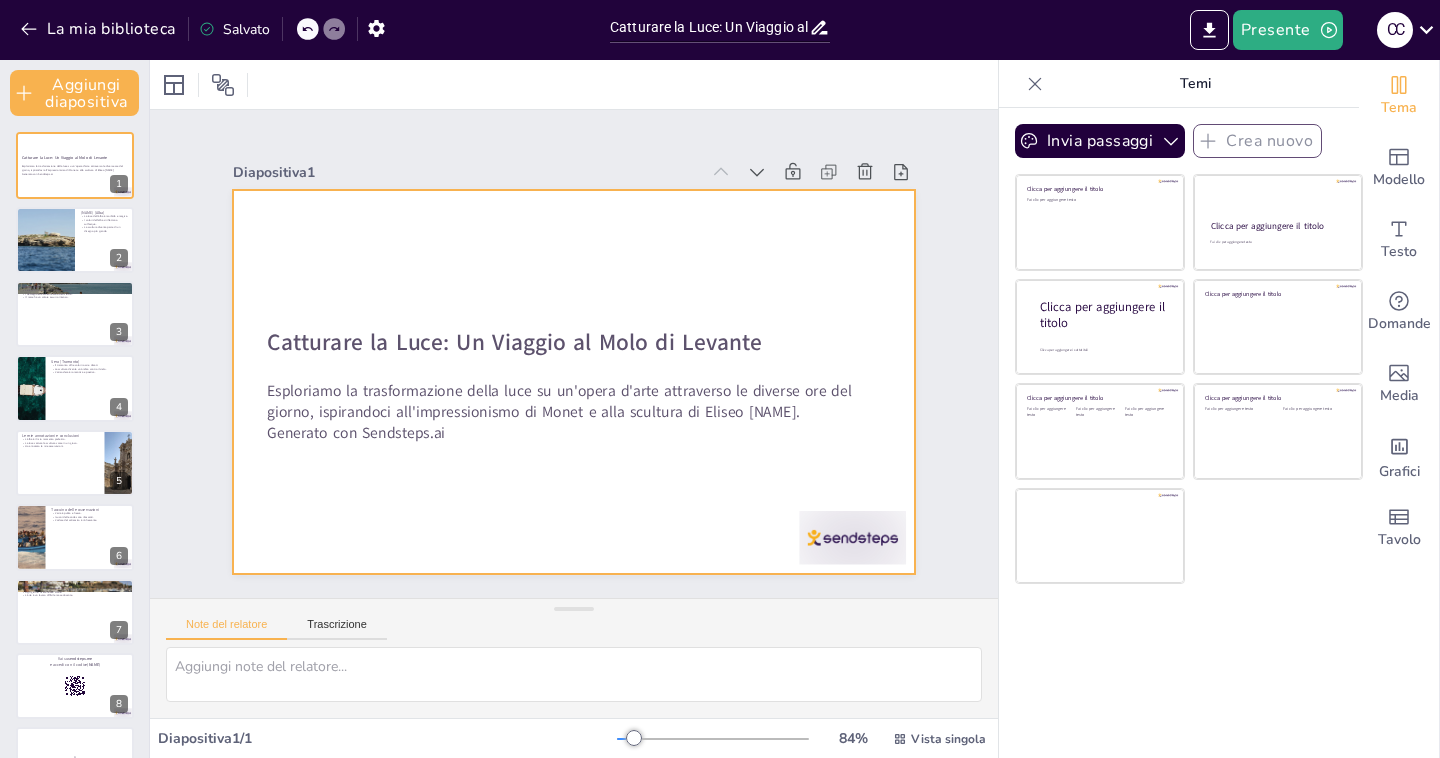 checkbox on "true" 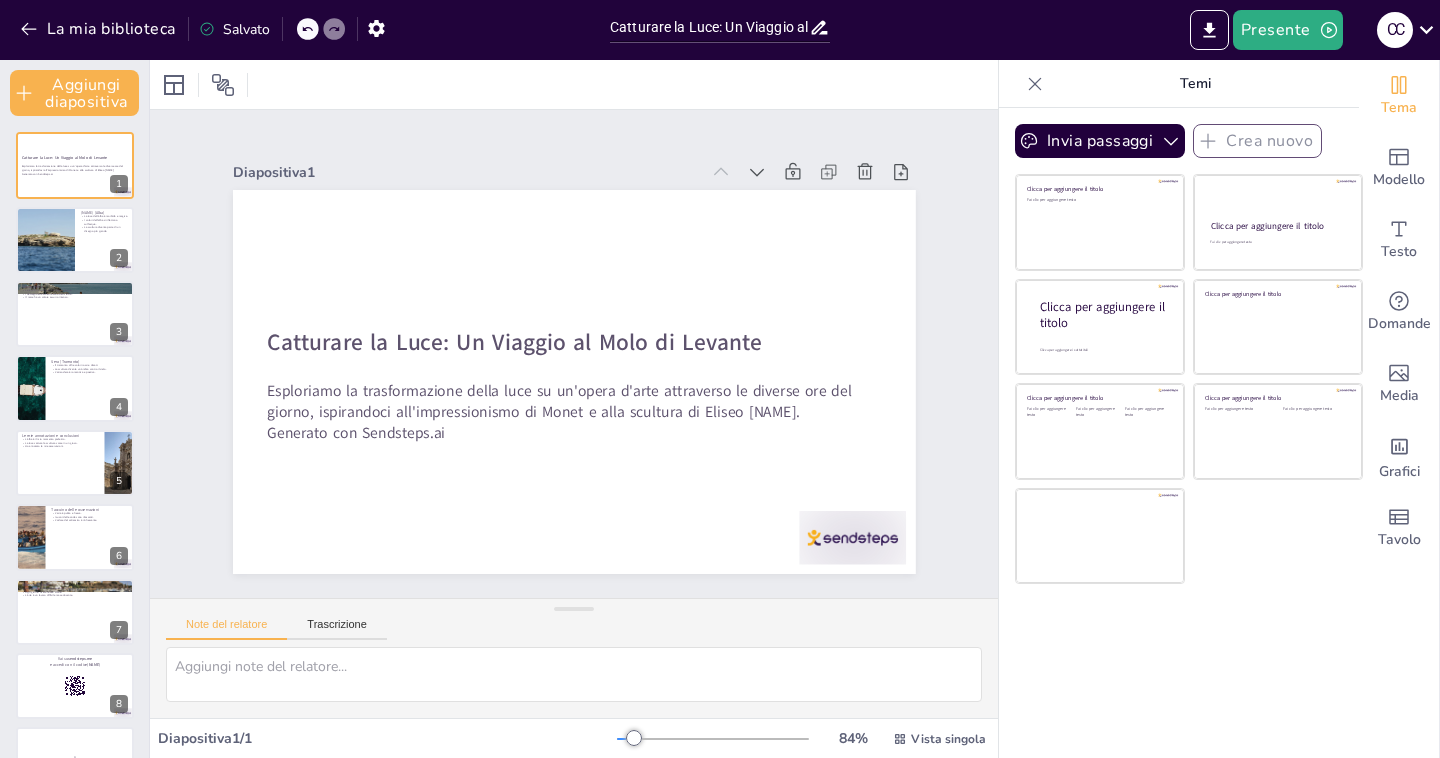checkbox on "true" 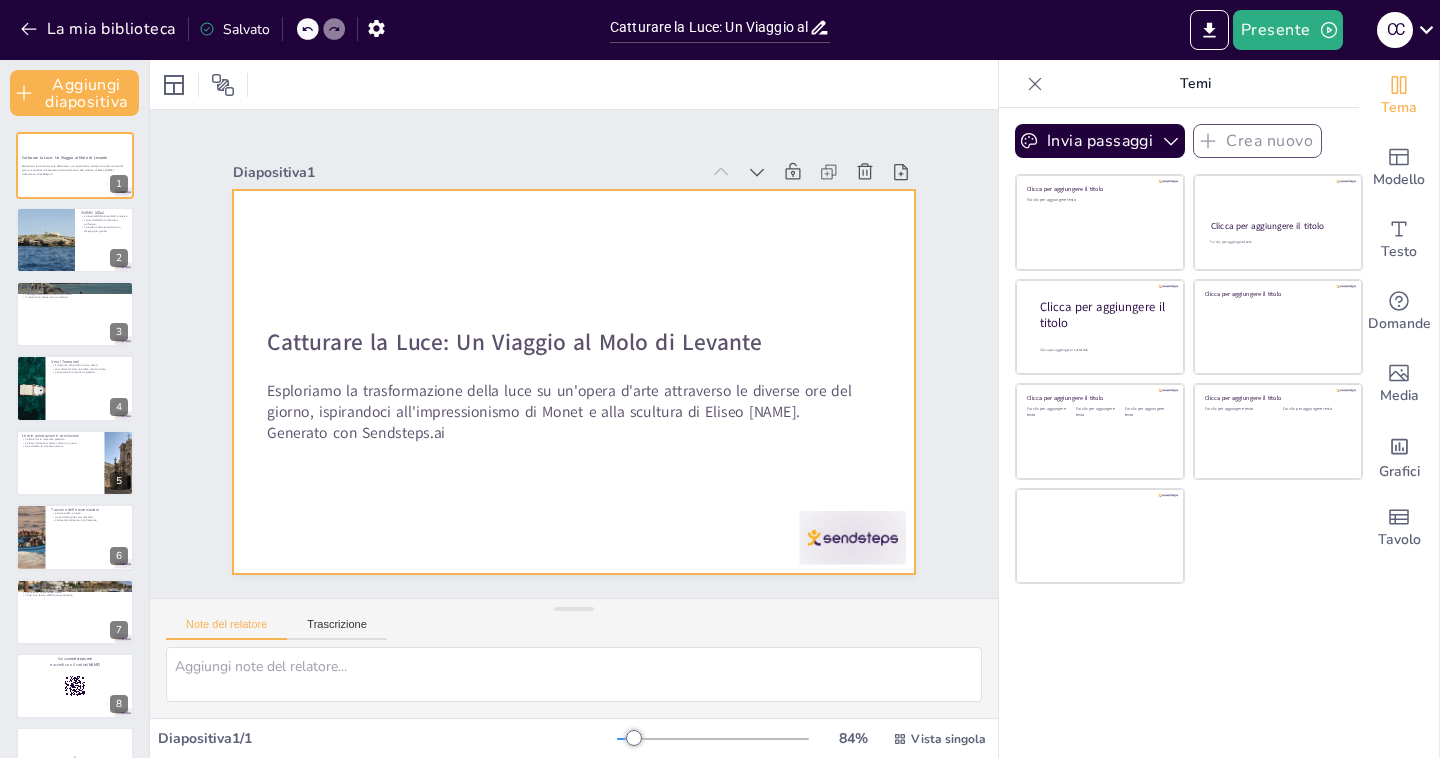 checkbox on "true" 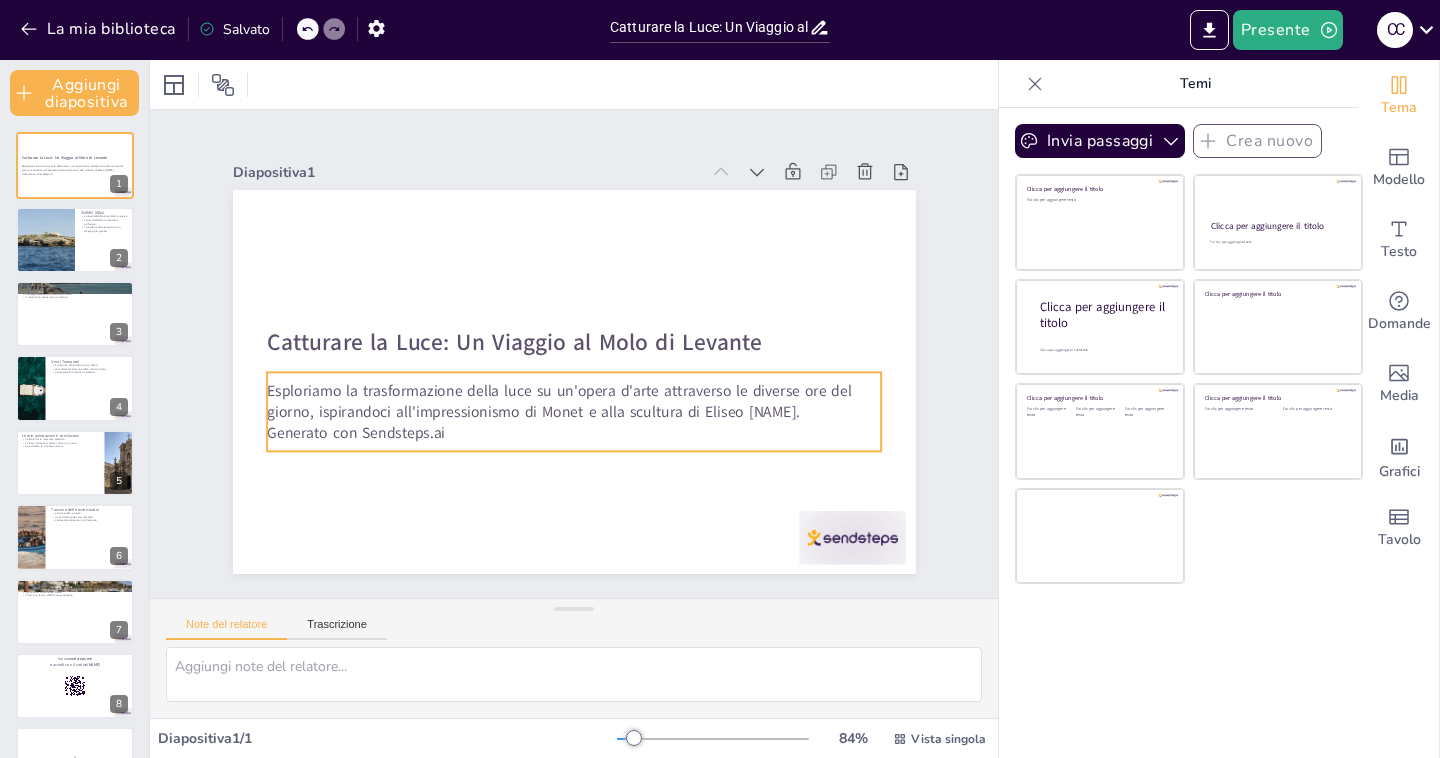 checkbox on "true" 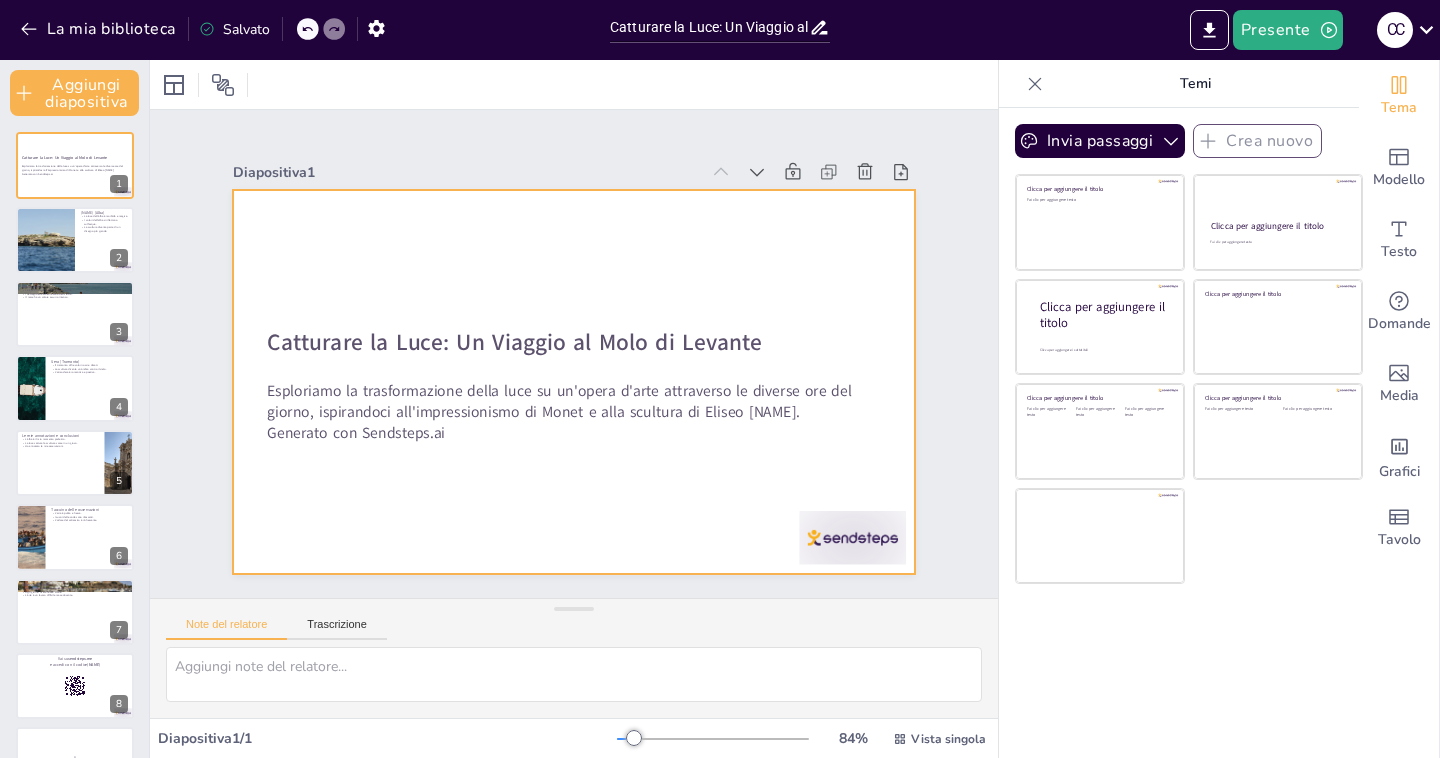 checkbox on "true" 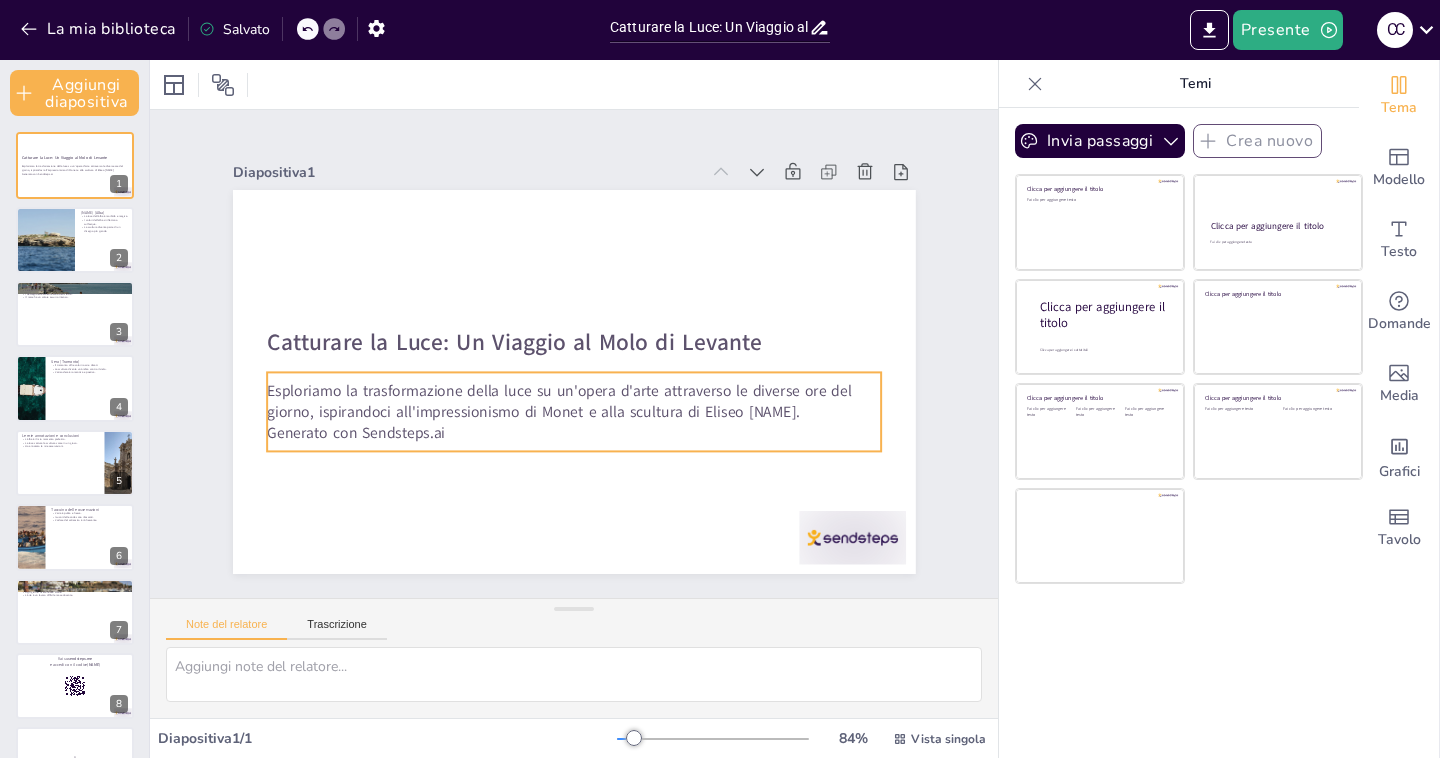checkbox on "true" 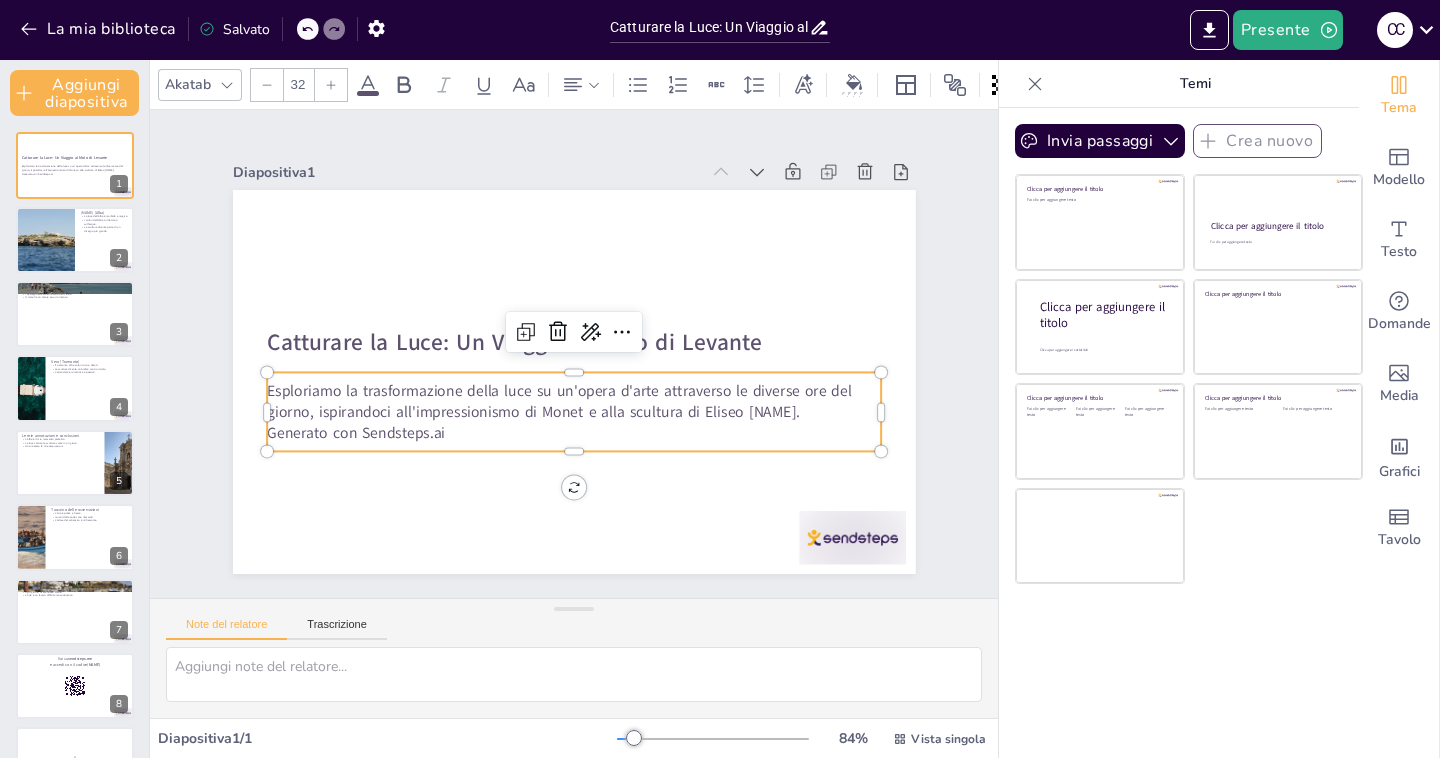 checkbox on "true" 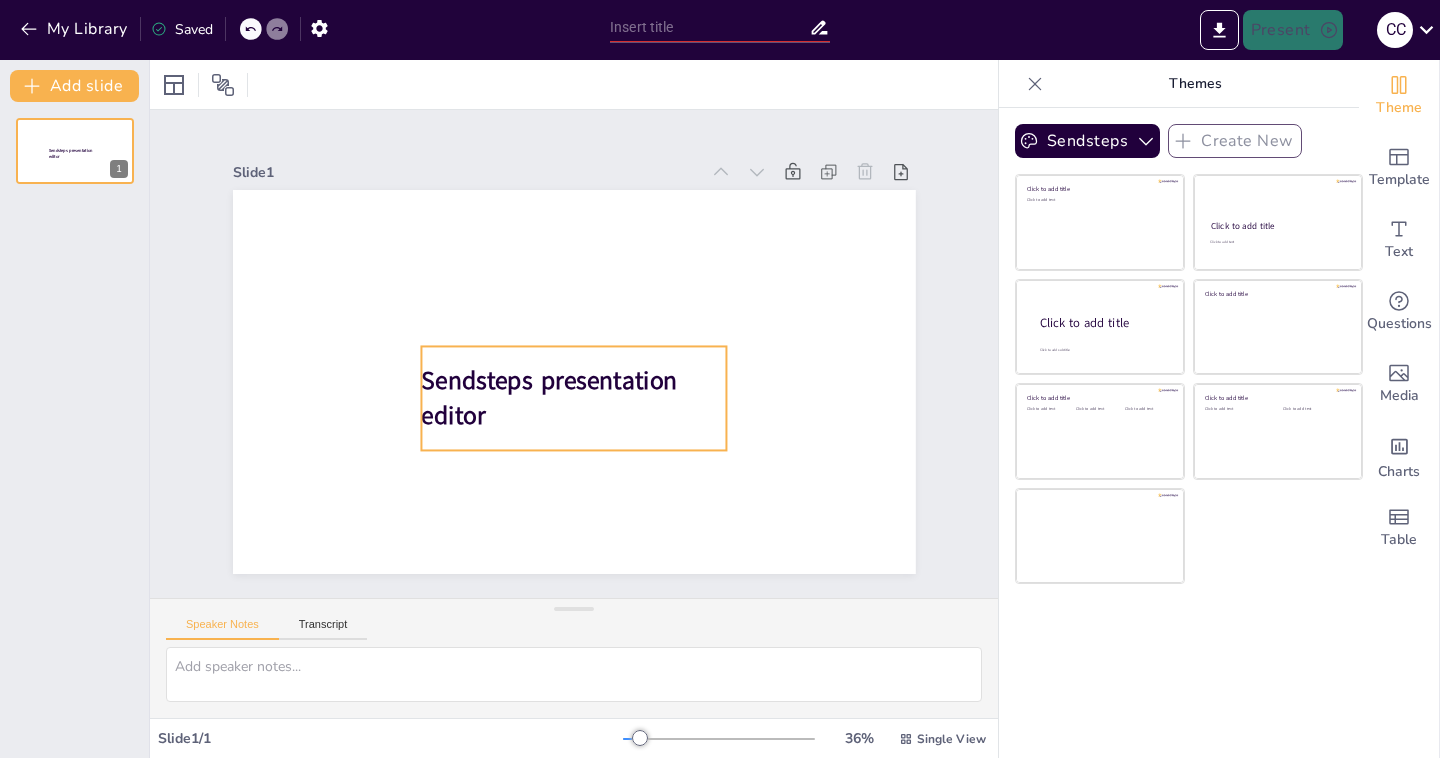 type on "Catturare la Luce: Un Viaggio al Molo di Levante" 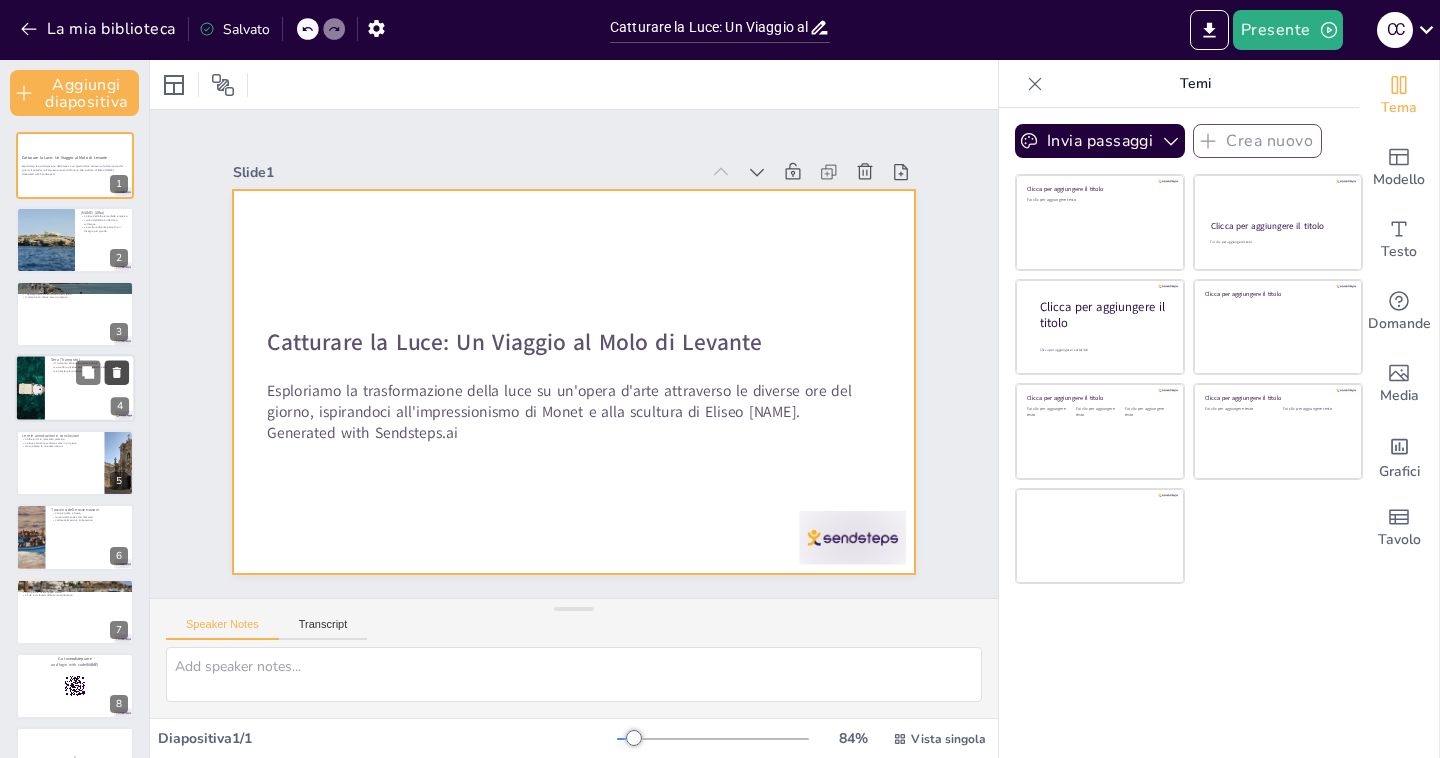 checkbox on "true" 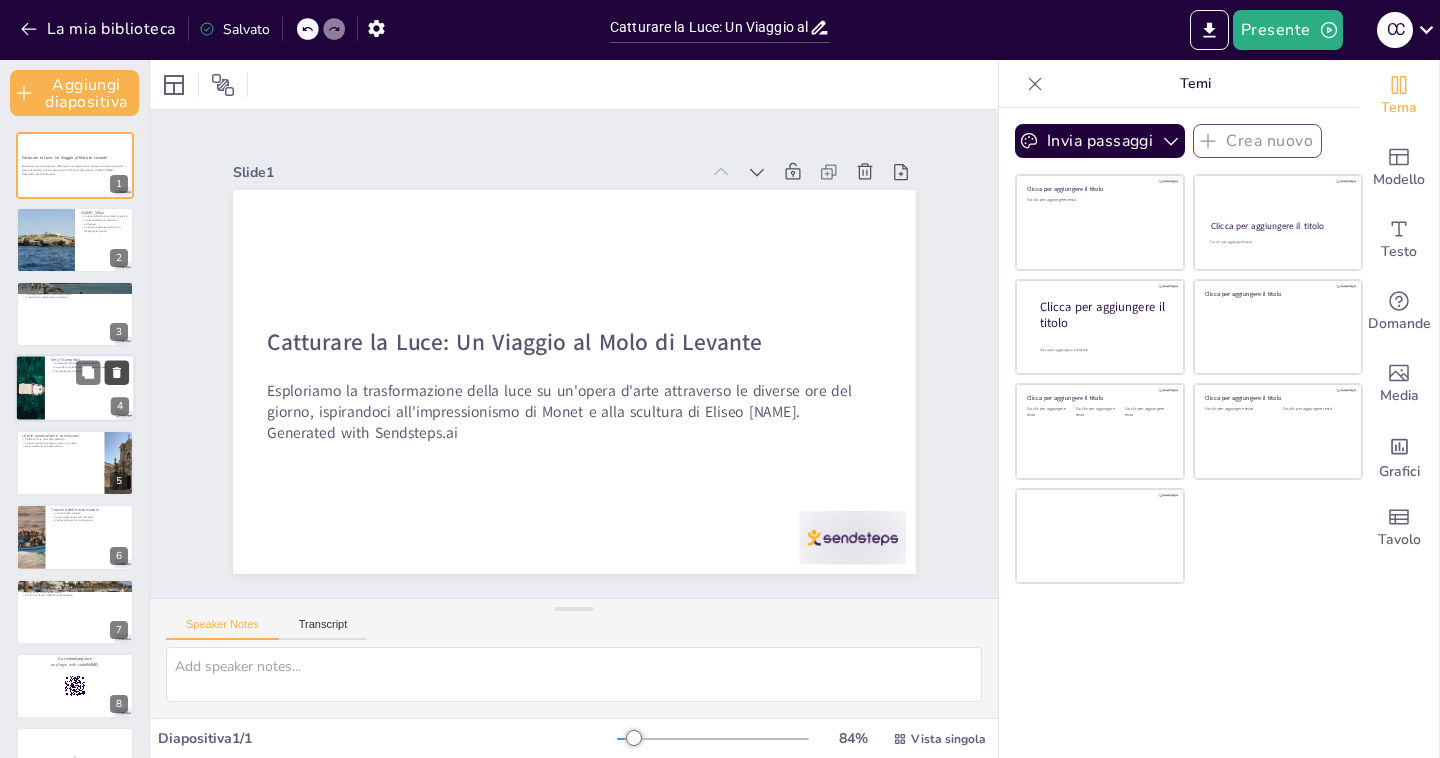 checkbox on "true" 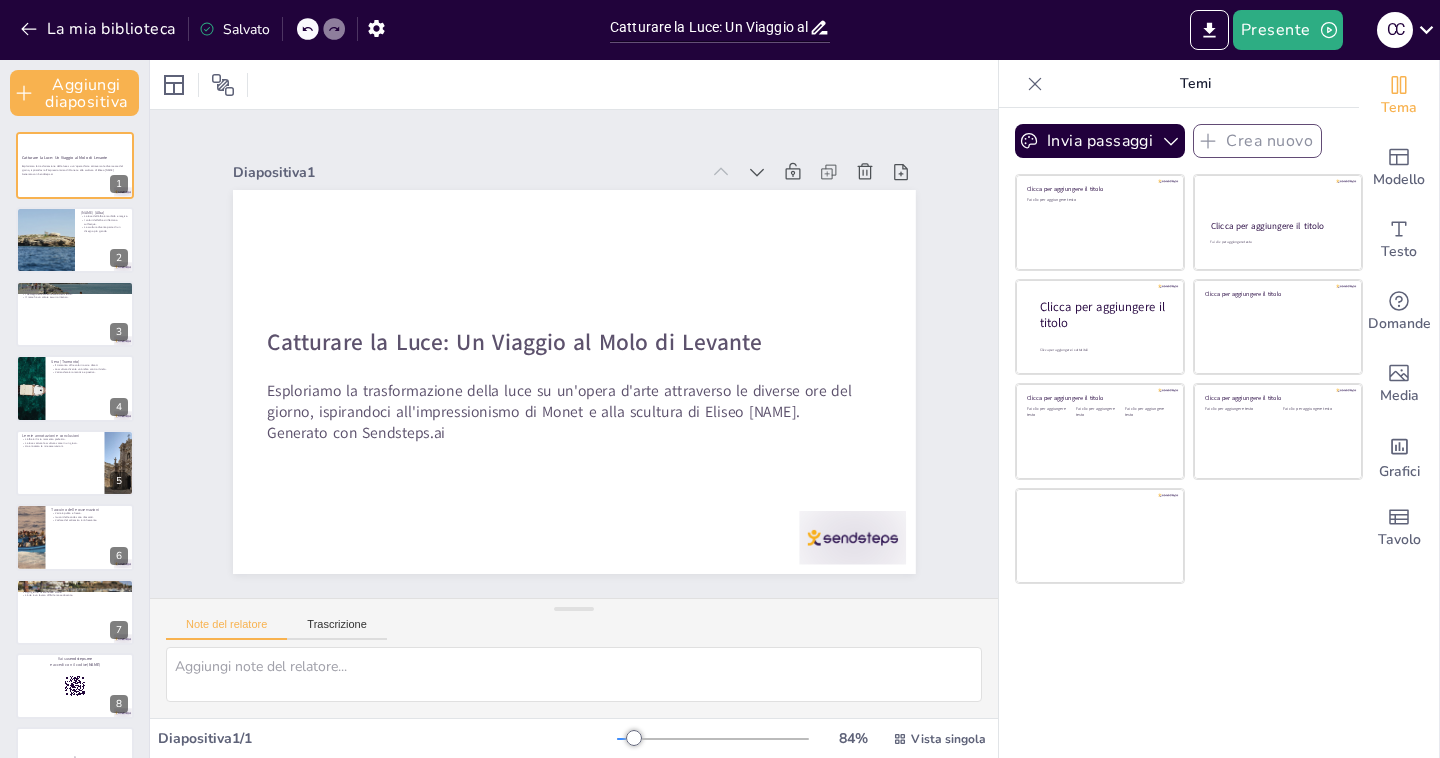 checkbox on "true" 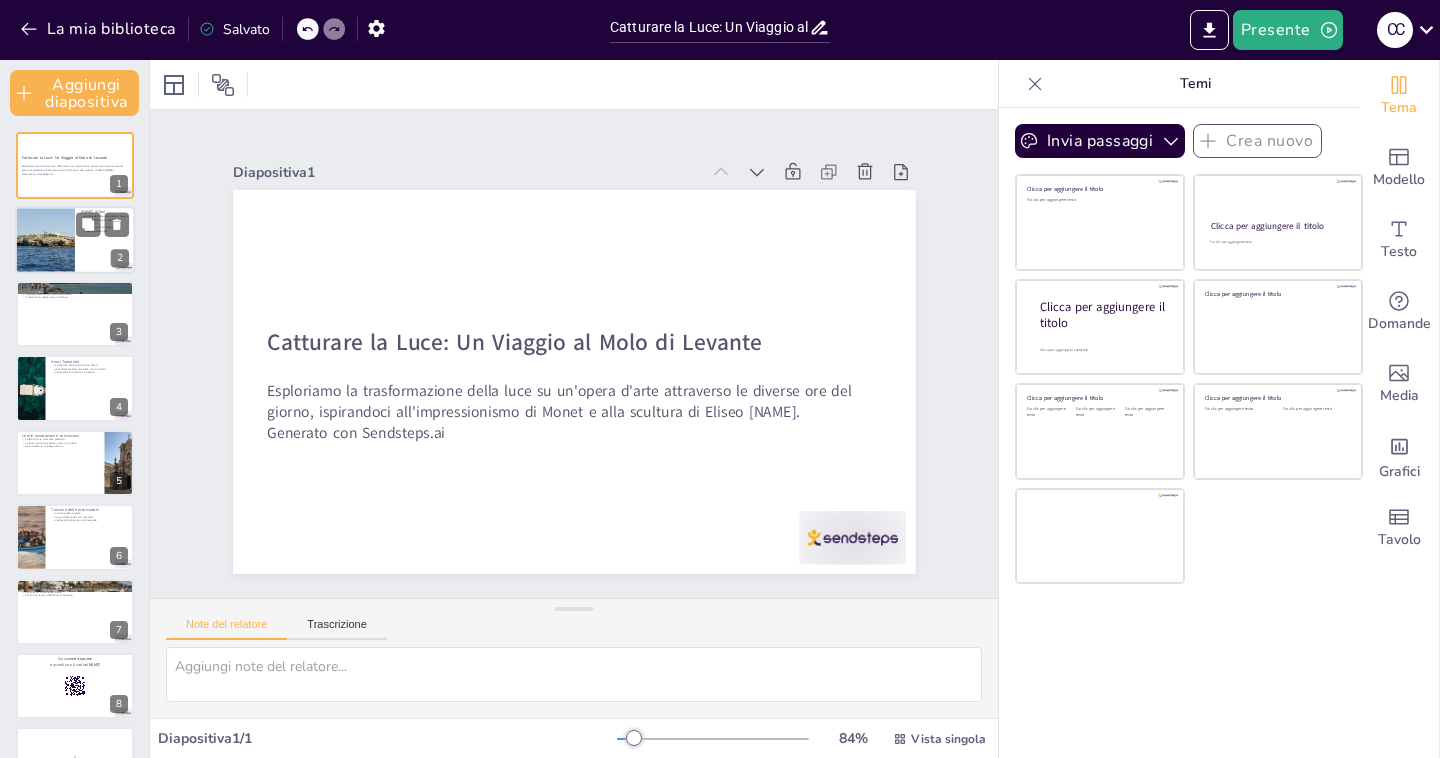 checkbox on "true" 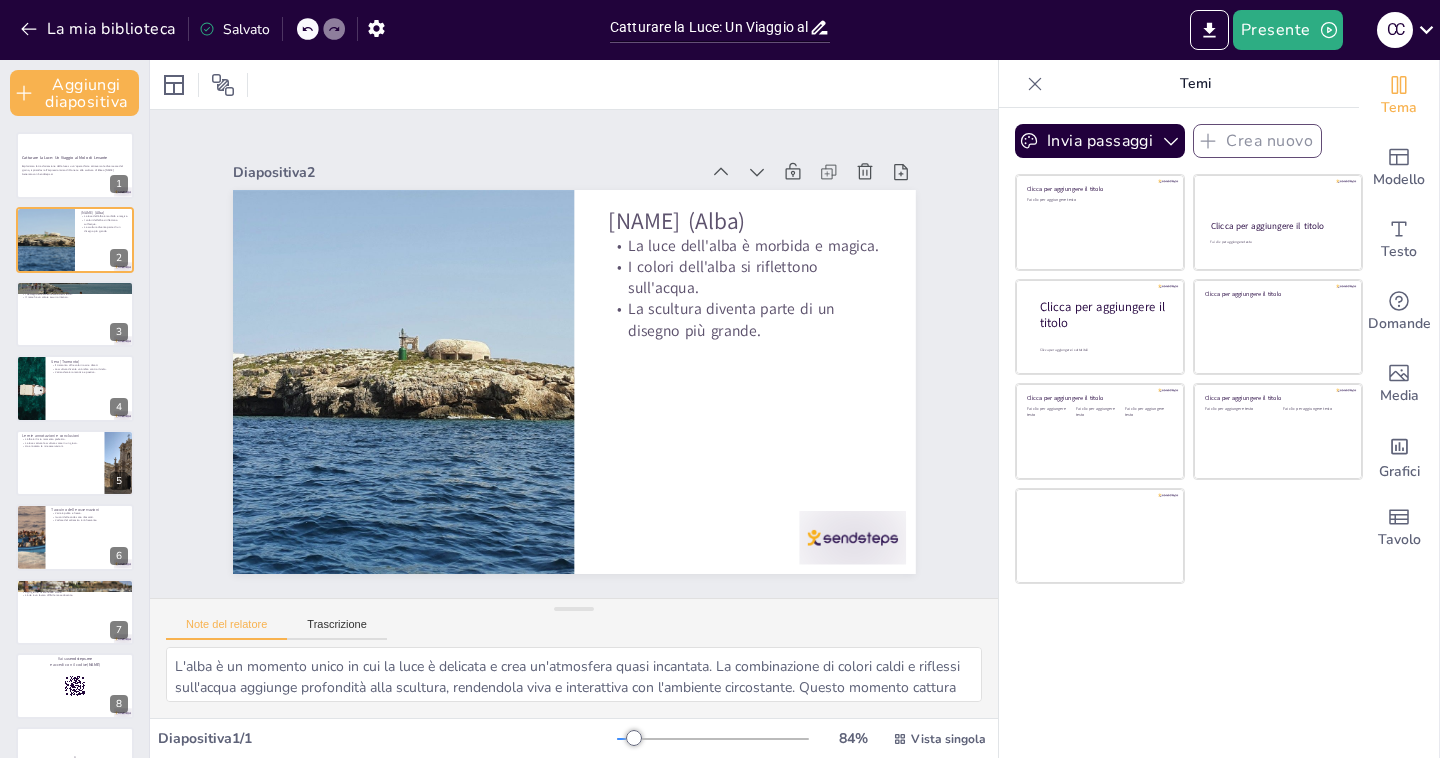checkbox on "true" 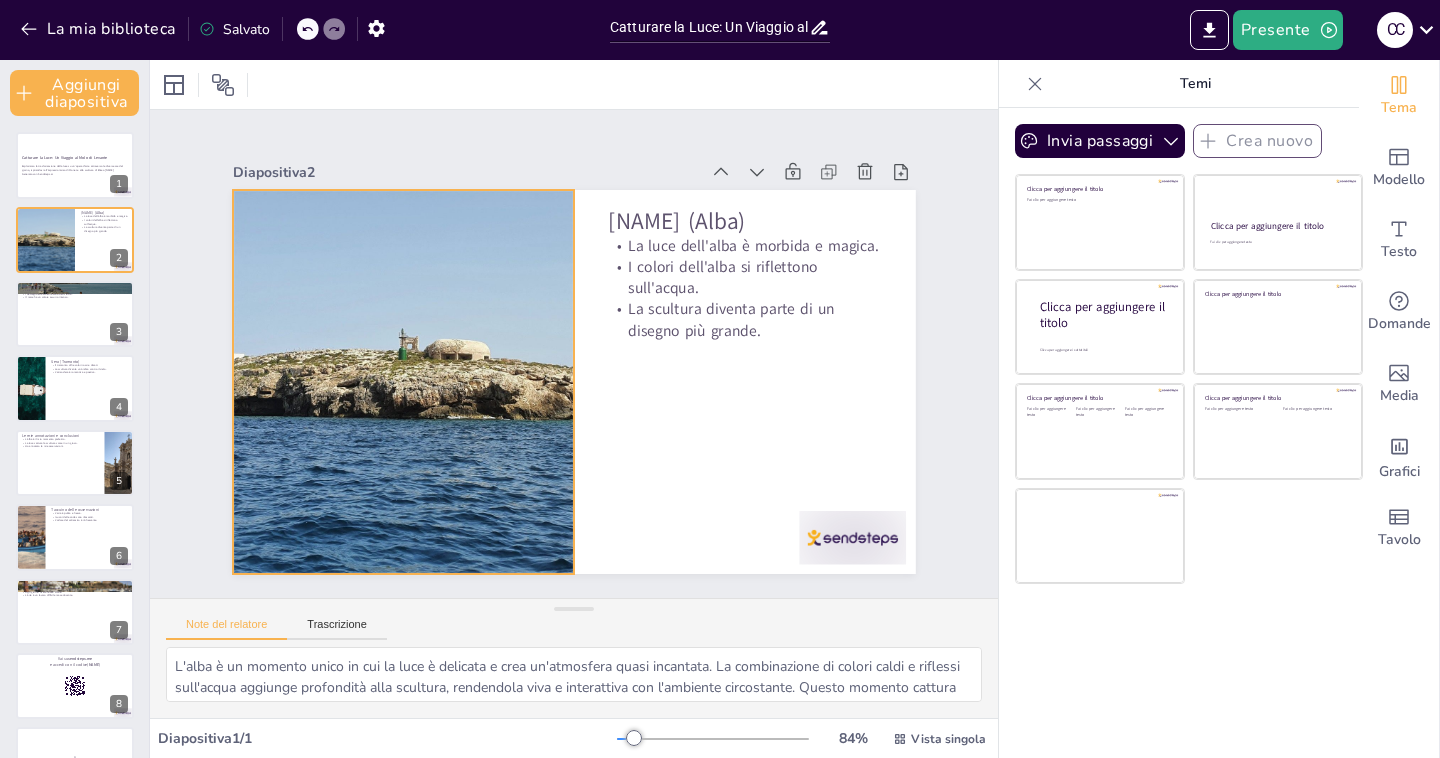 checkbox on "true" 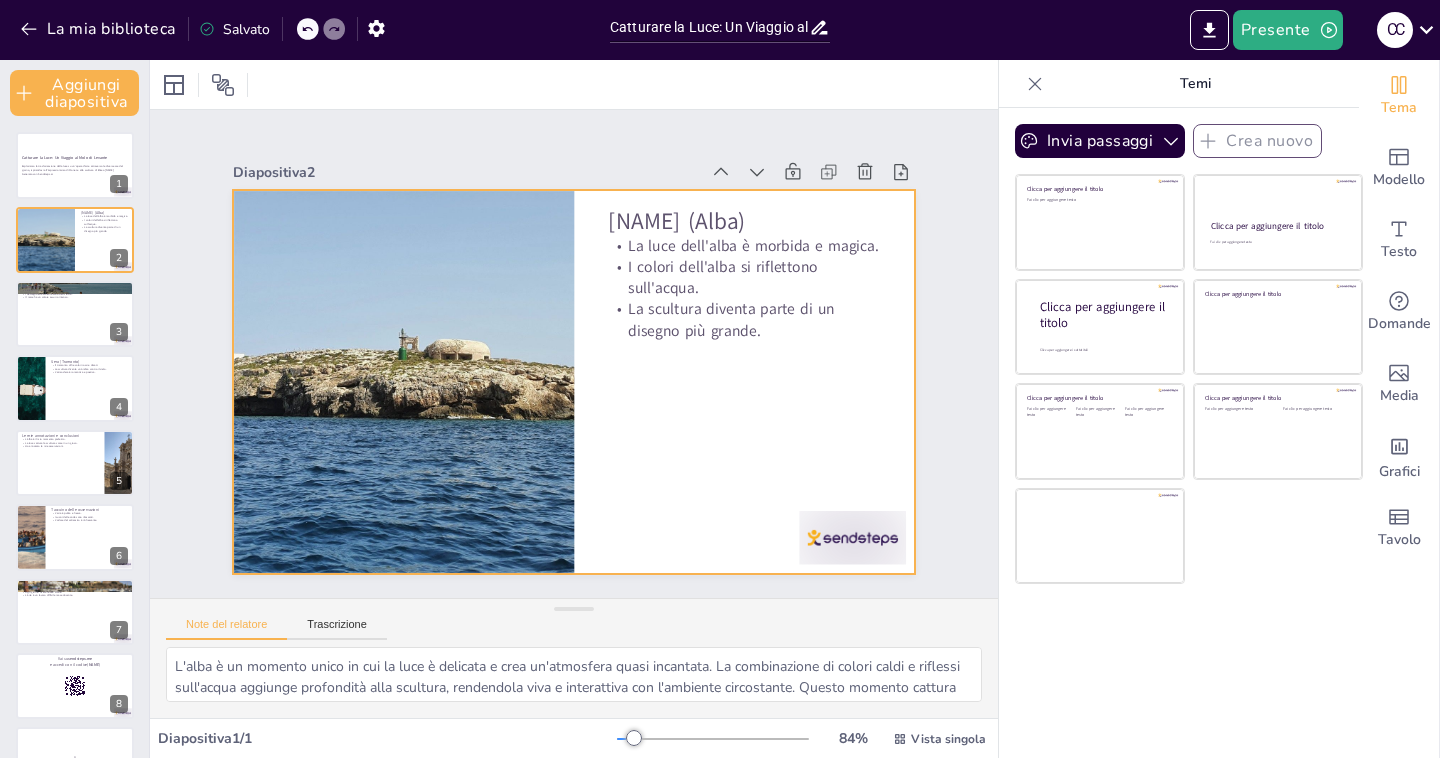 checkbox on "true" 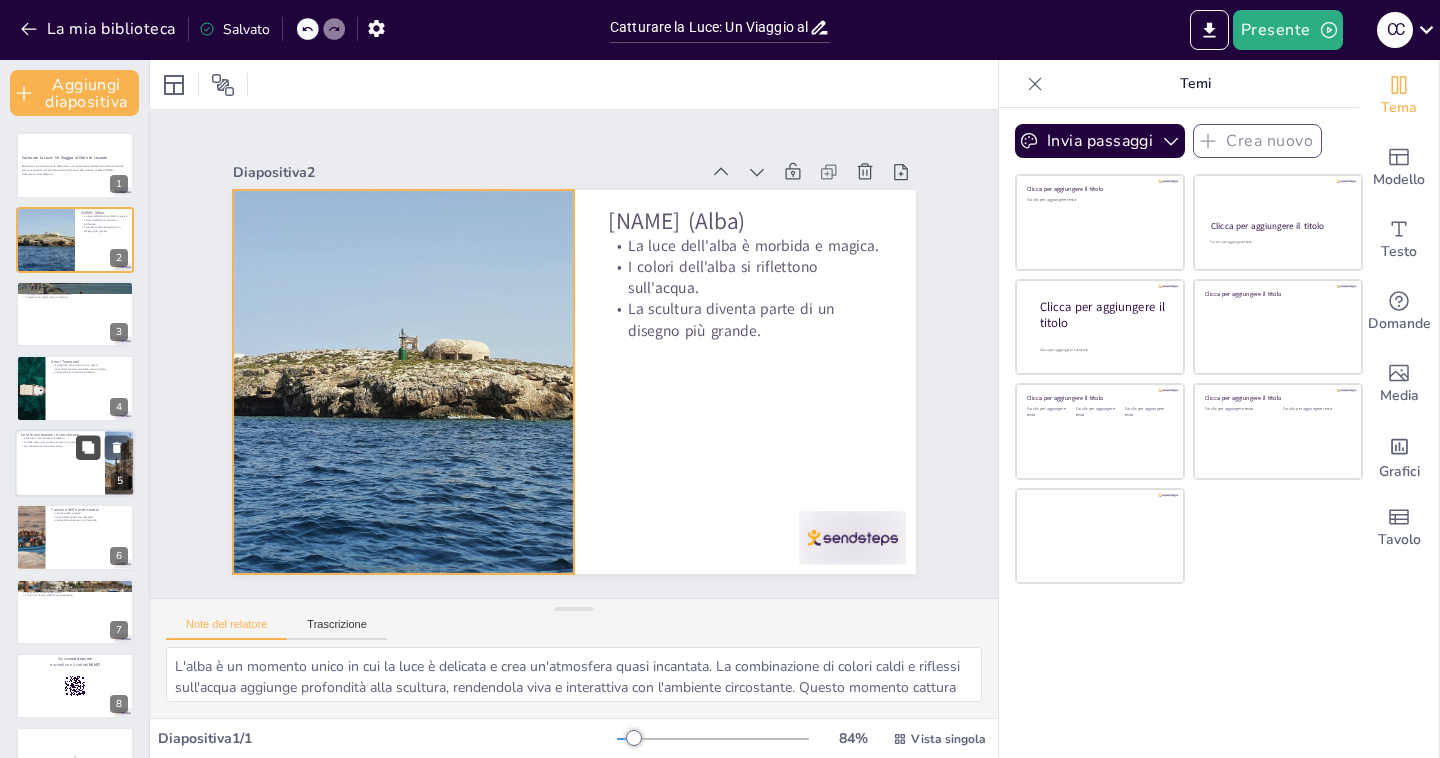 checkbox on "true" 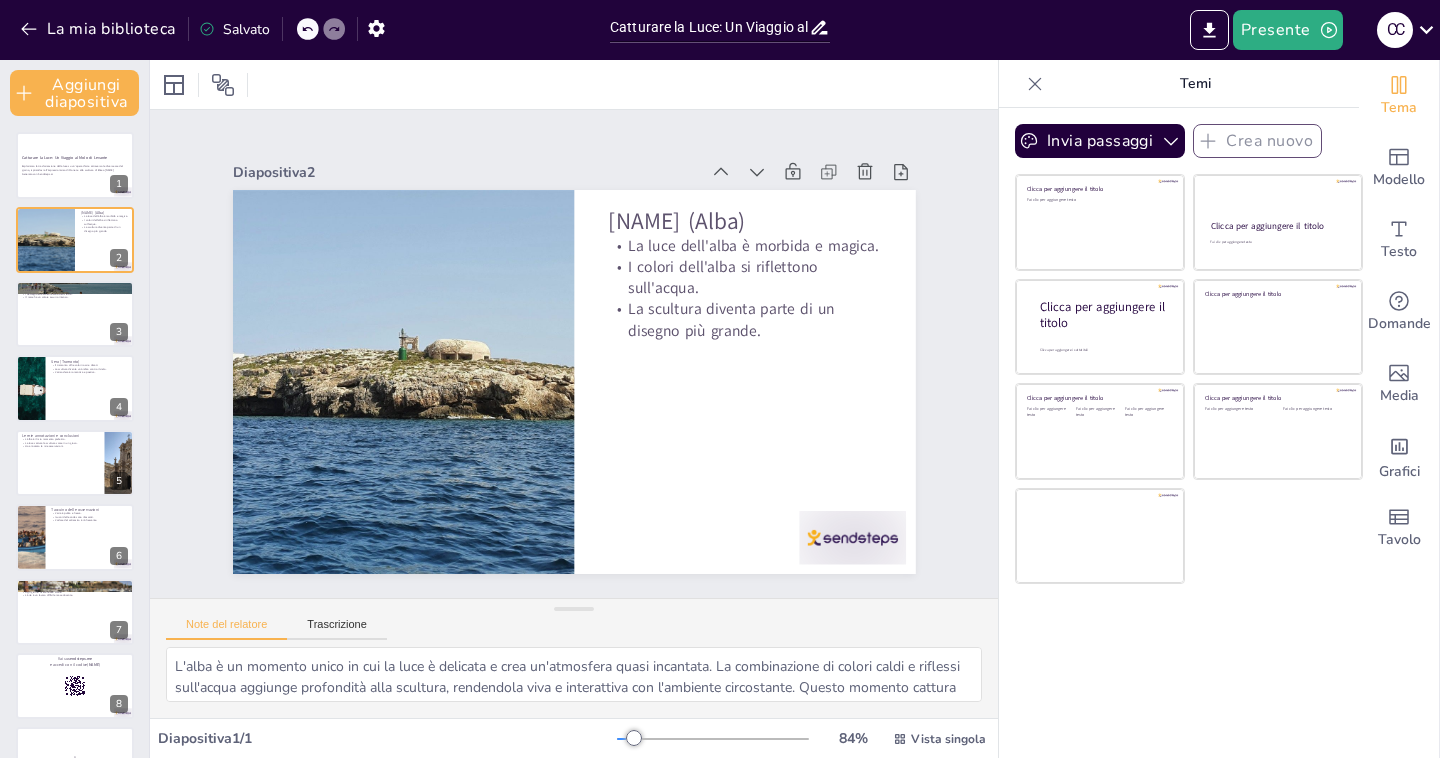 checkbox on "true" 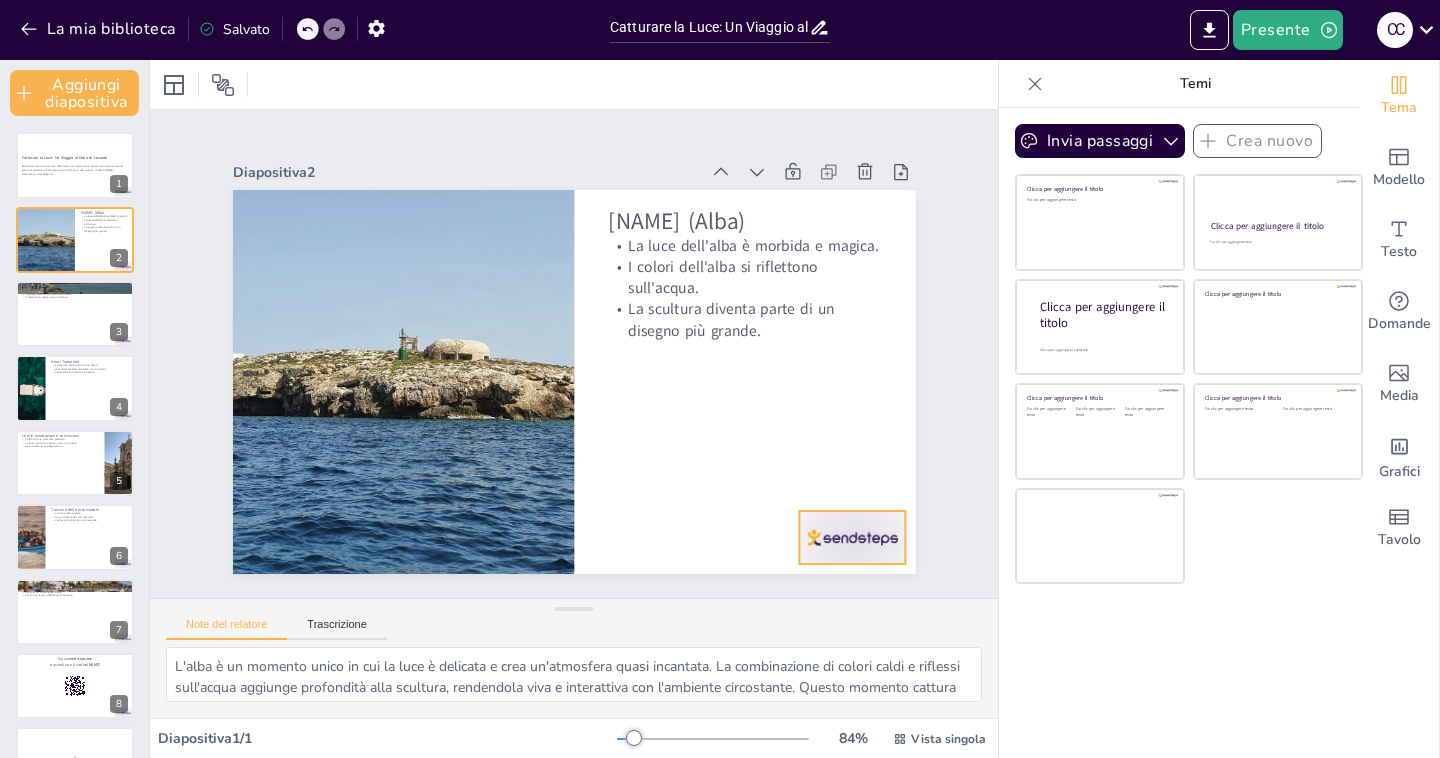 click at bounding box center (852, 537) 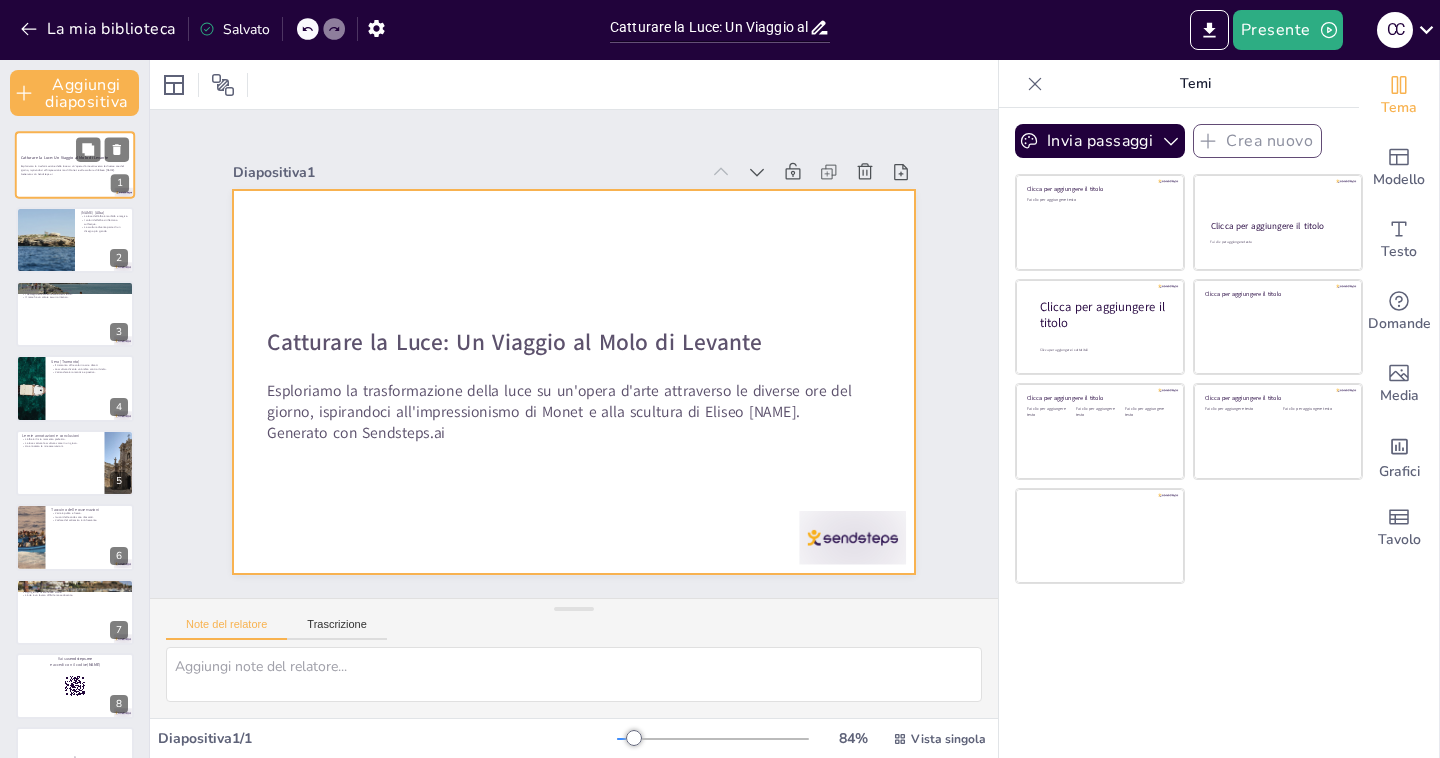 click at bounding box center (75, 166) 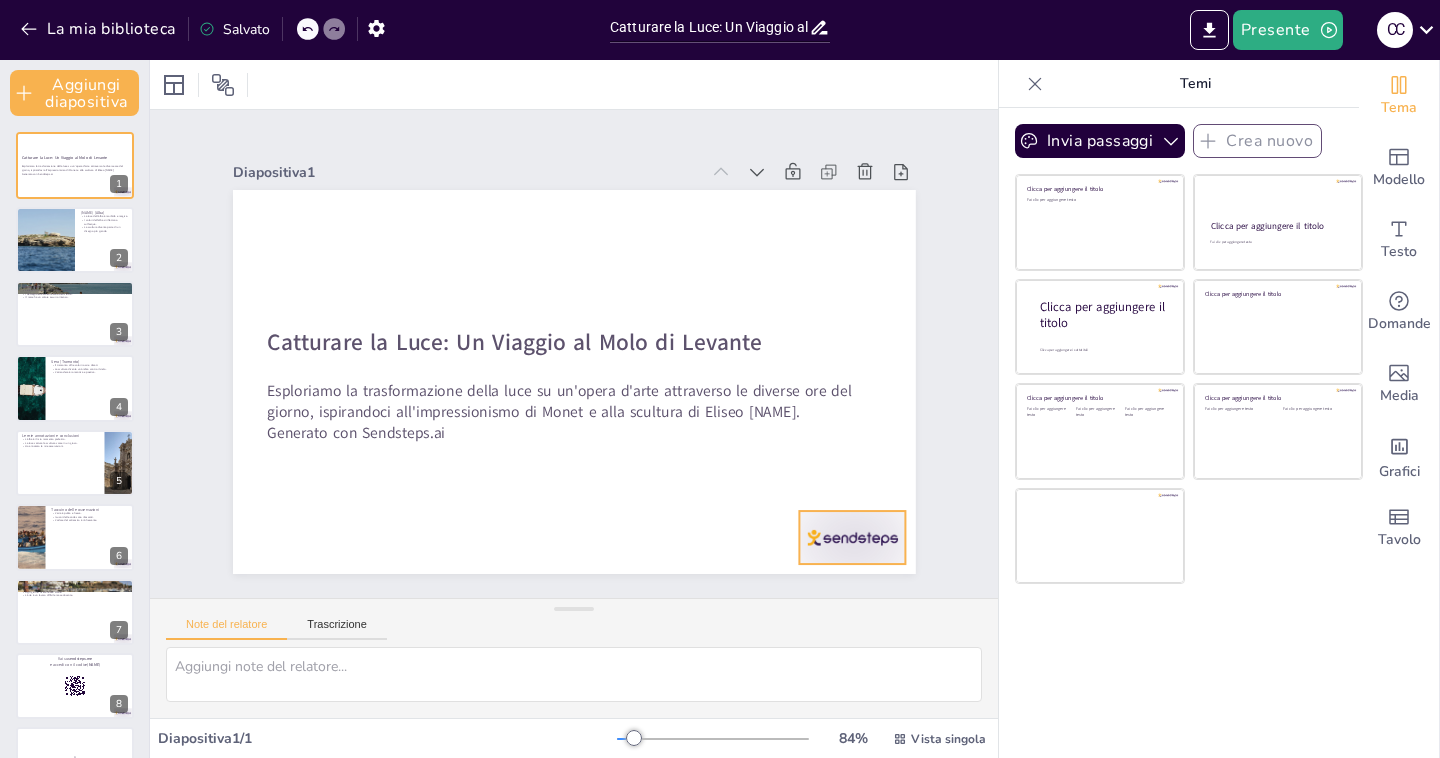 click at bounding box center (852, 537) 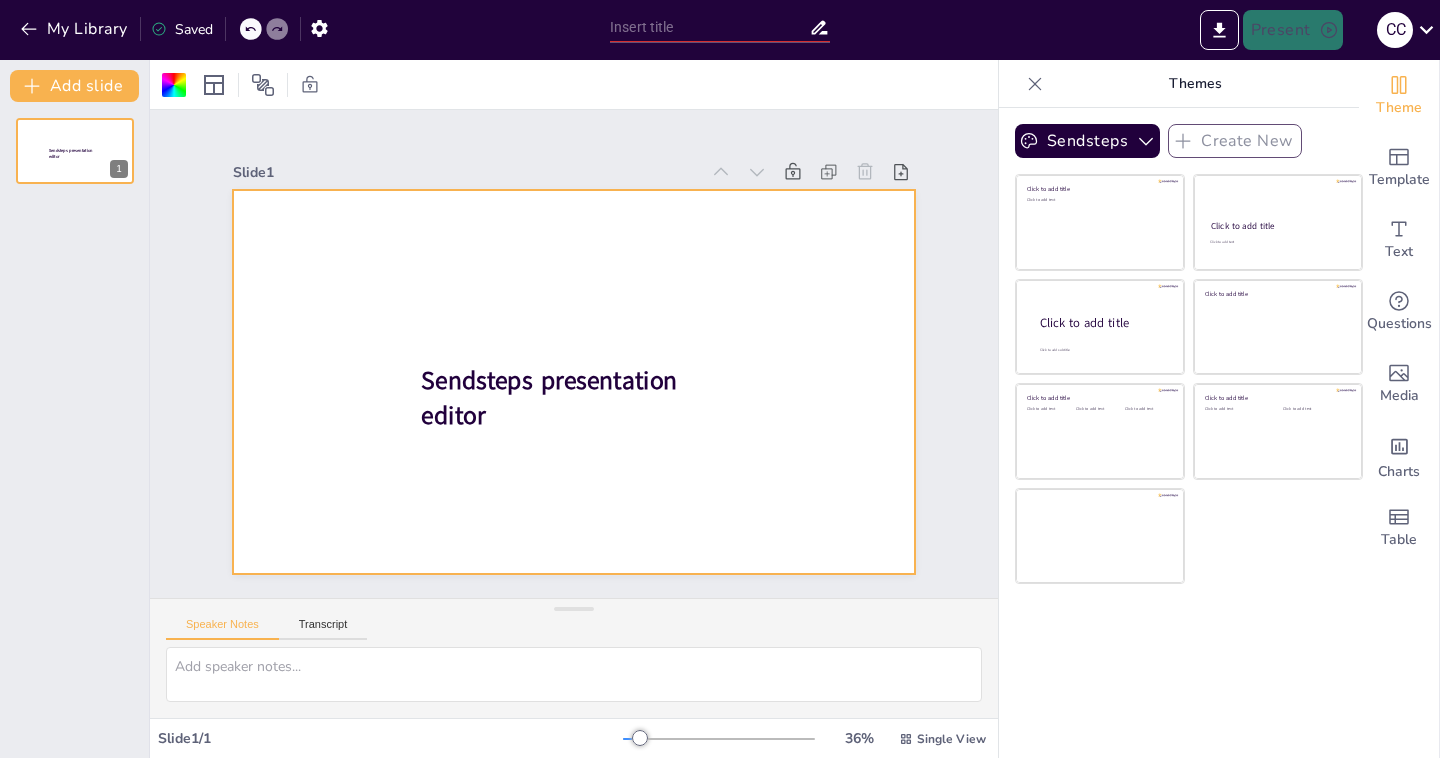 scroll, scrollTop: 0, scrollLeft: 0, axis: both 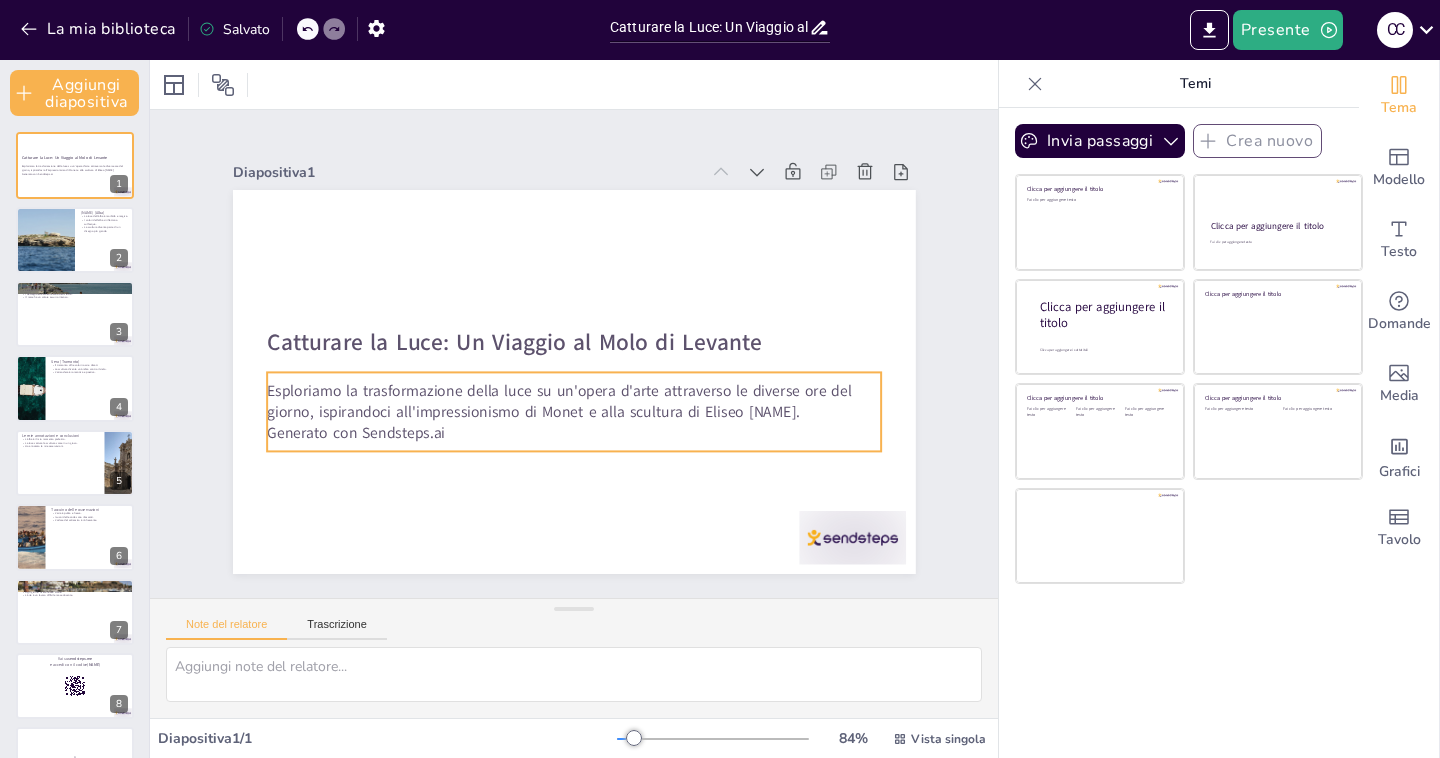 click on "Generato con Sendsteps.ai" at bounding box center (356, 433) 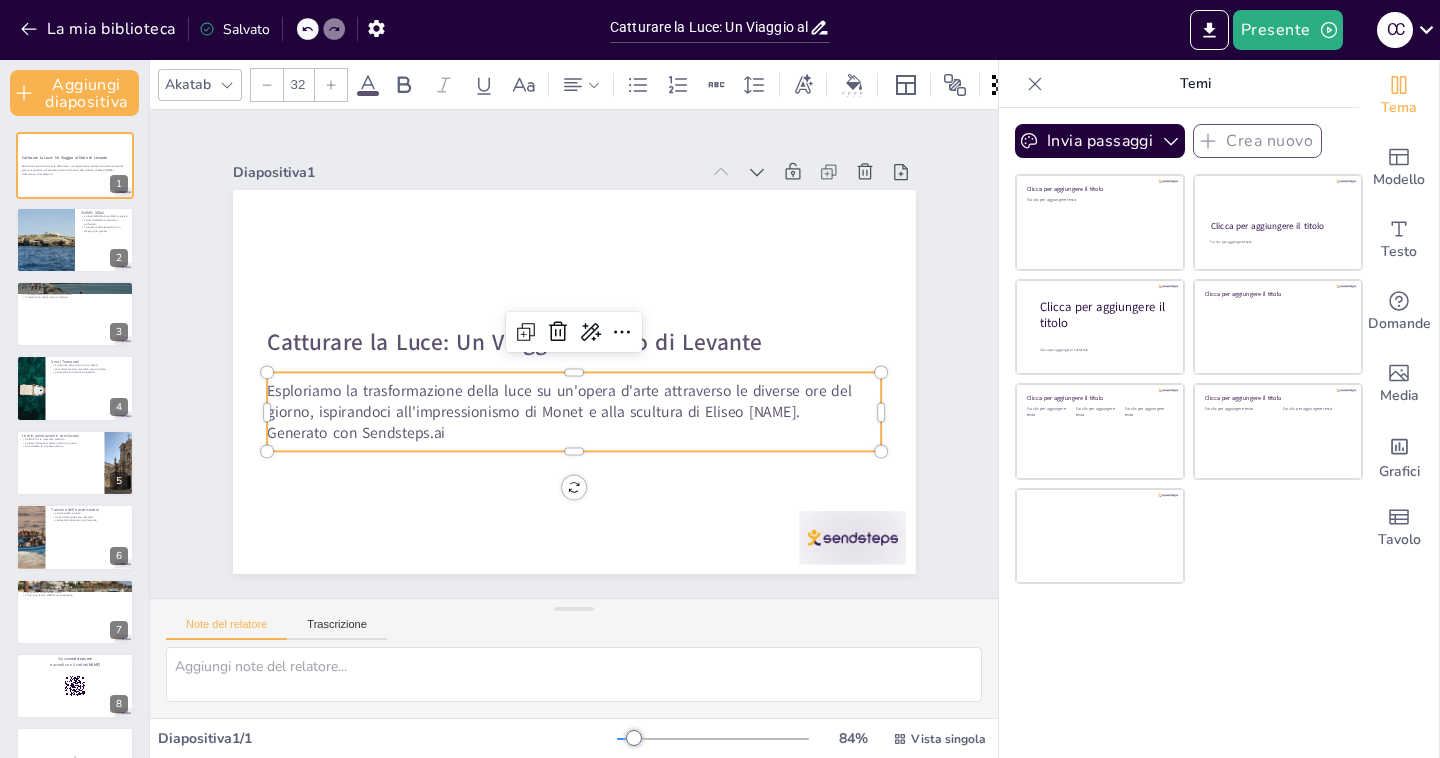 click on "Generato con Sendsteps.ai" at bounding box center (574, 433) 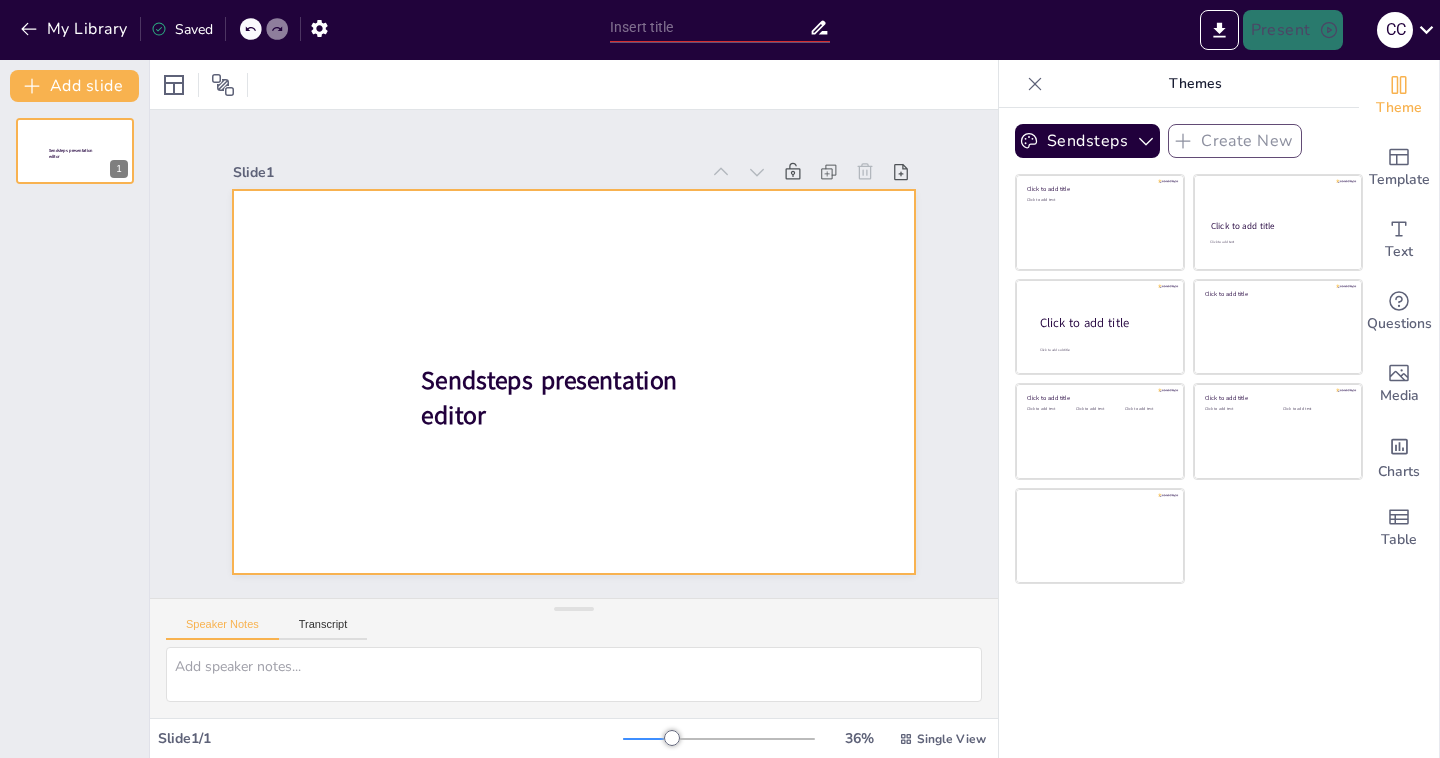 scroll, scrollTop: 0, scrollLeft: 0, axis: both 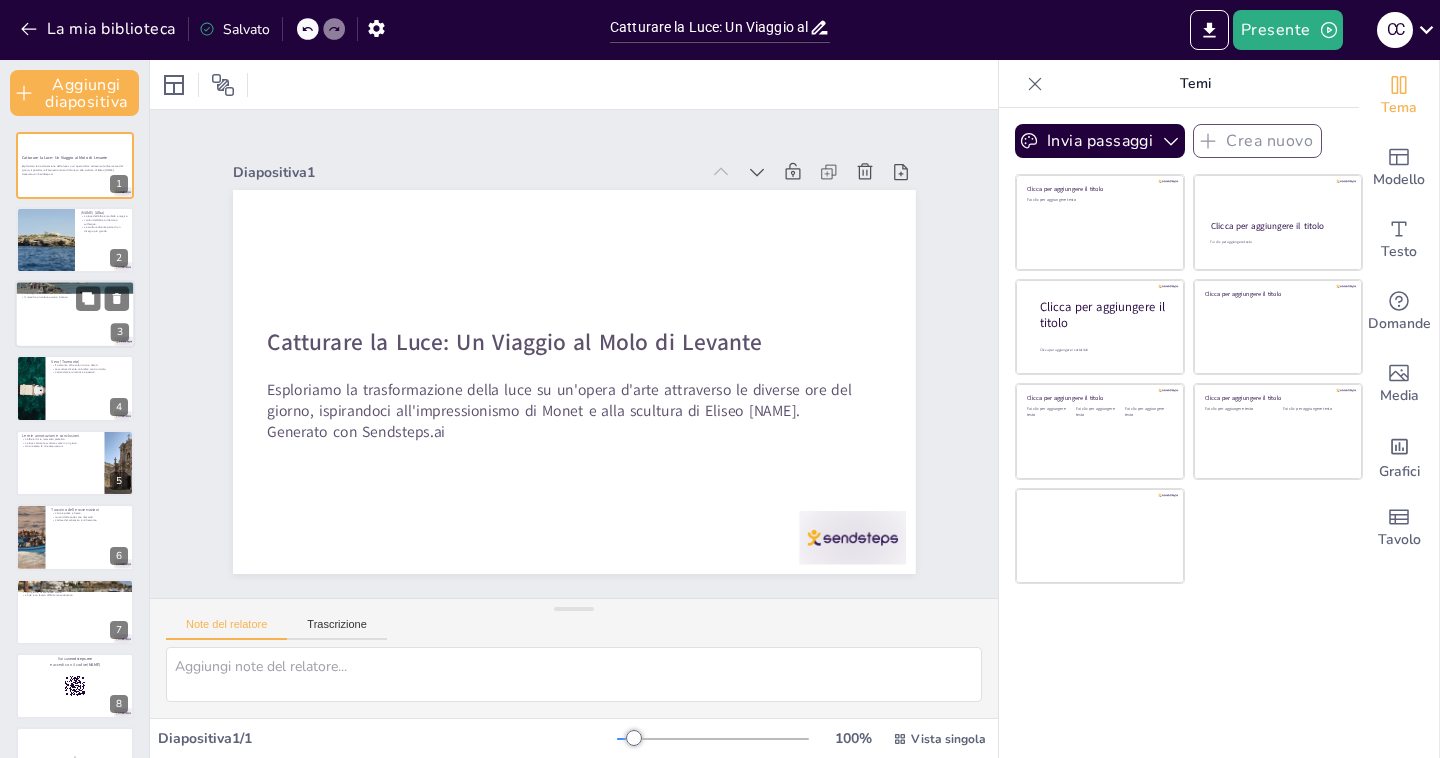 click at bounding box center (75, 314) 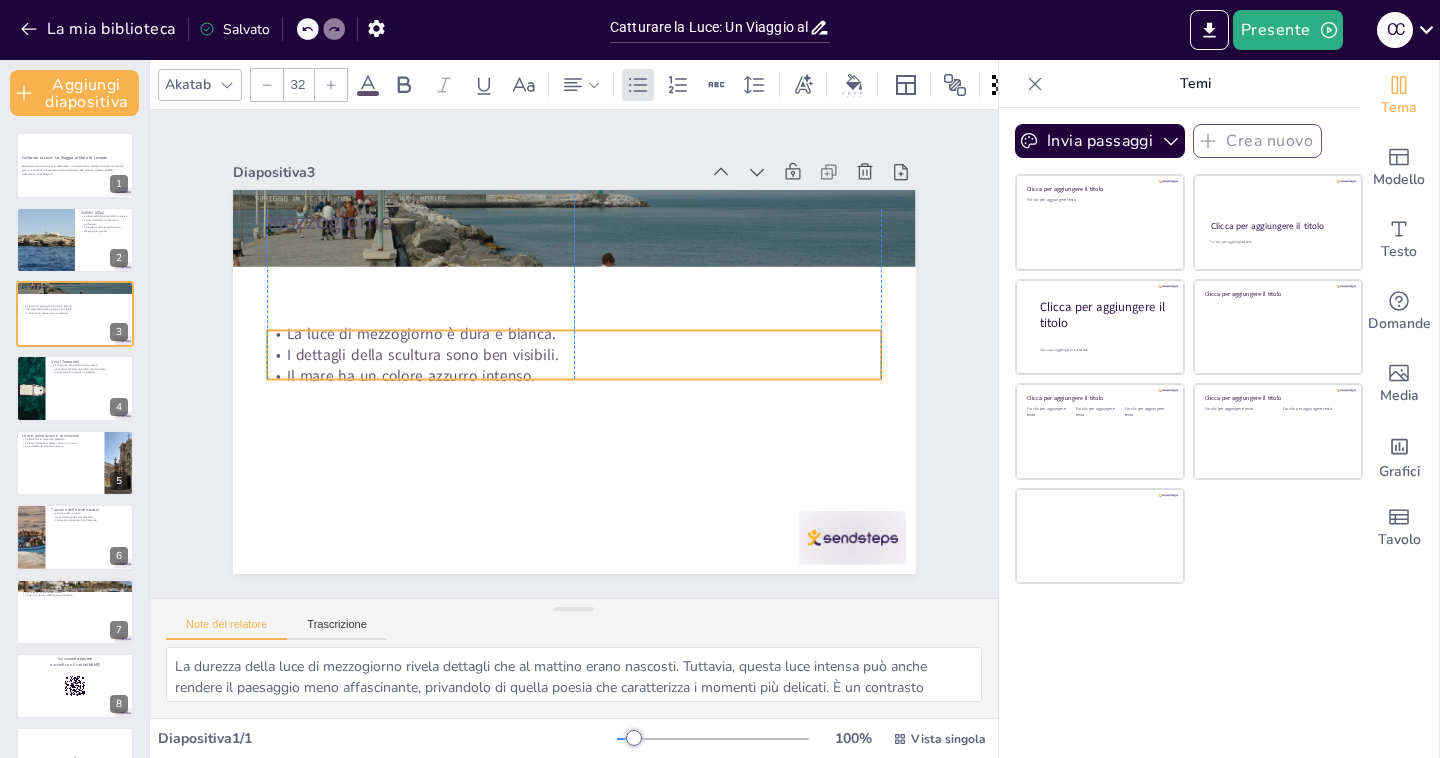 drag, startPoint x: 503, startPoint y: 353, endPoint x: 501, endPoint y: 371, distance: 18.110771 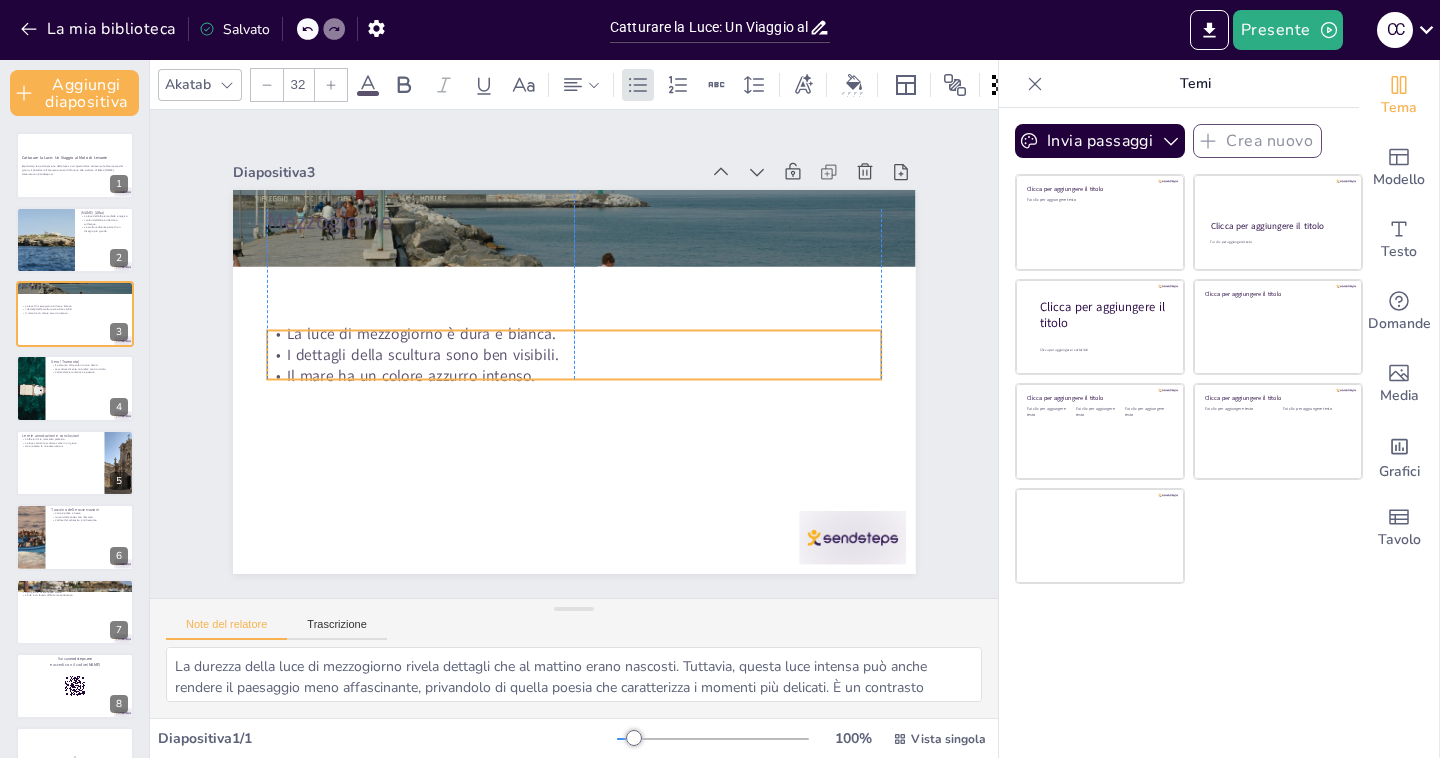 click on "Il mare ha un colore azzurro intenso." at bounding box center [411, 375] 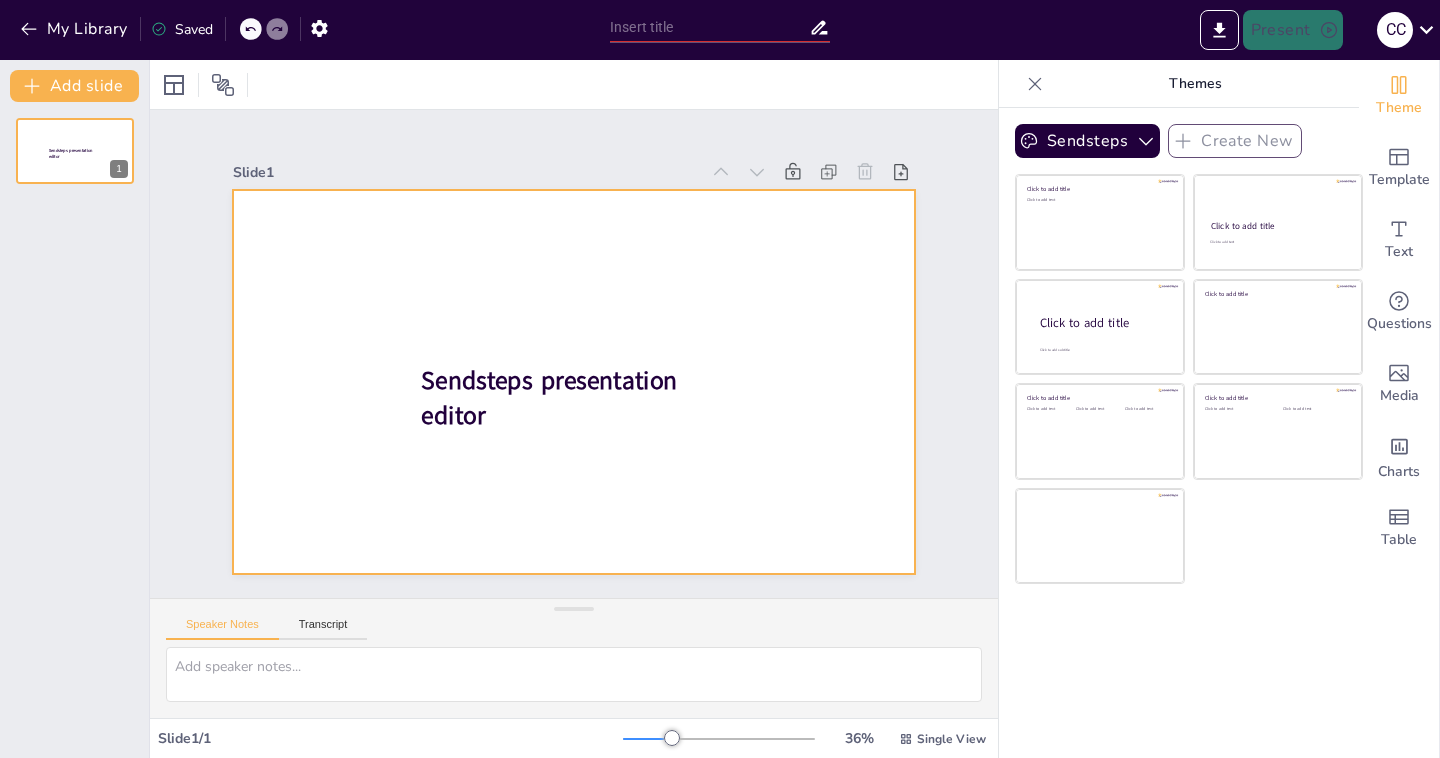 scroll, scrollTop: 0, scrollLeft: 0, axis: both 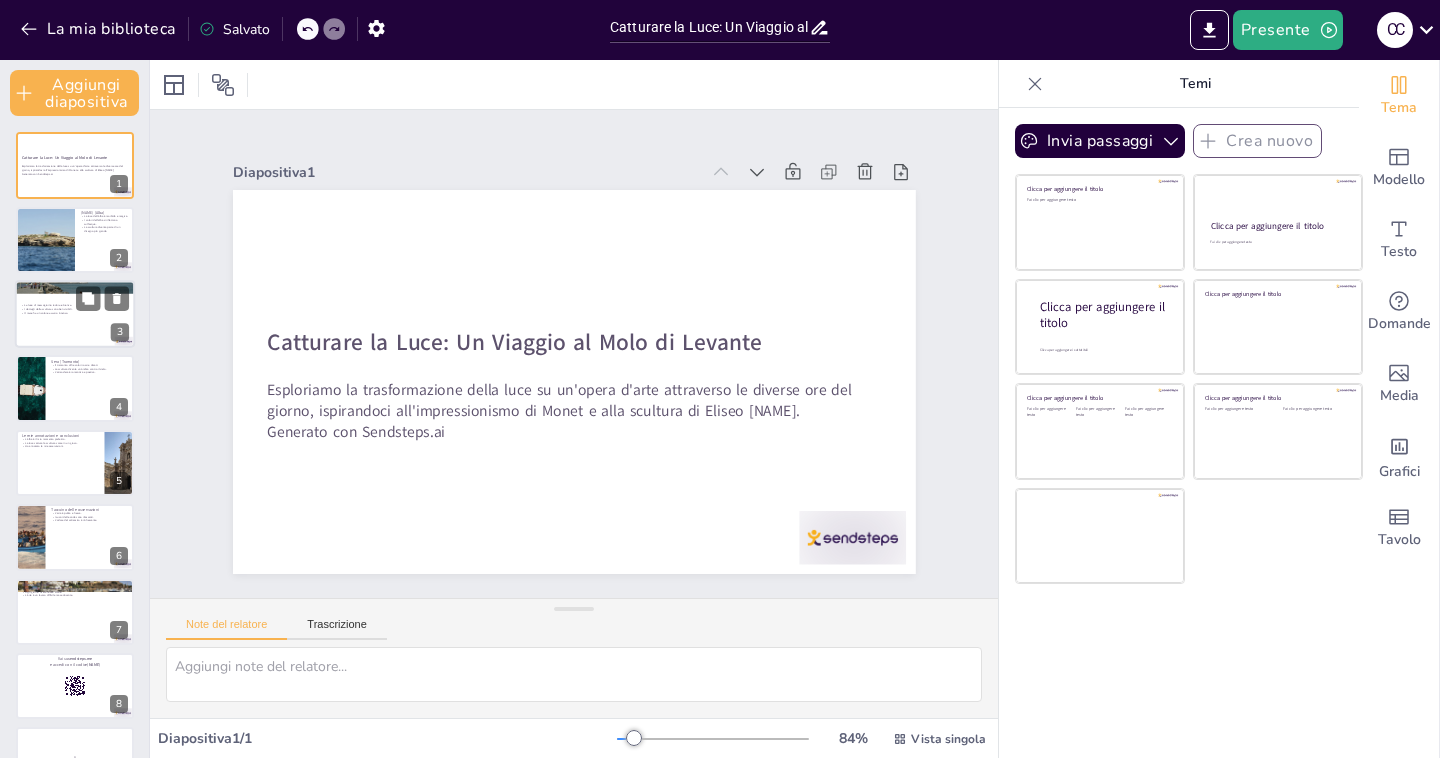 click at bounding box center (75, 314) 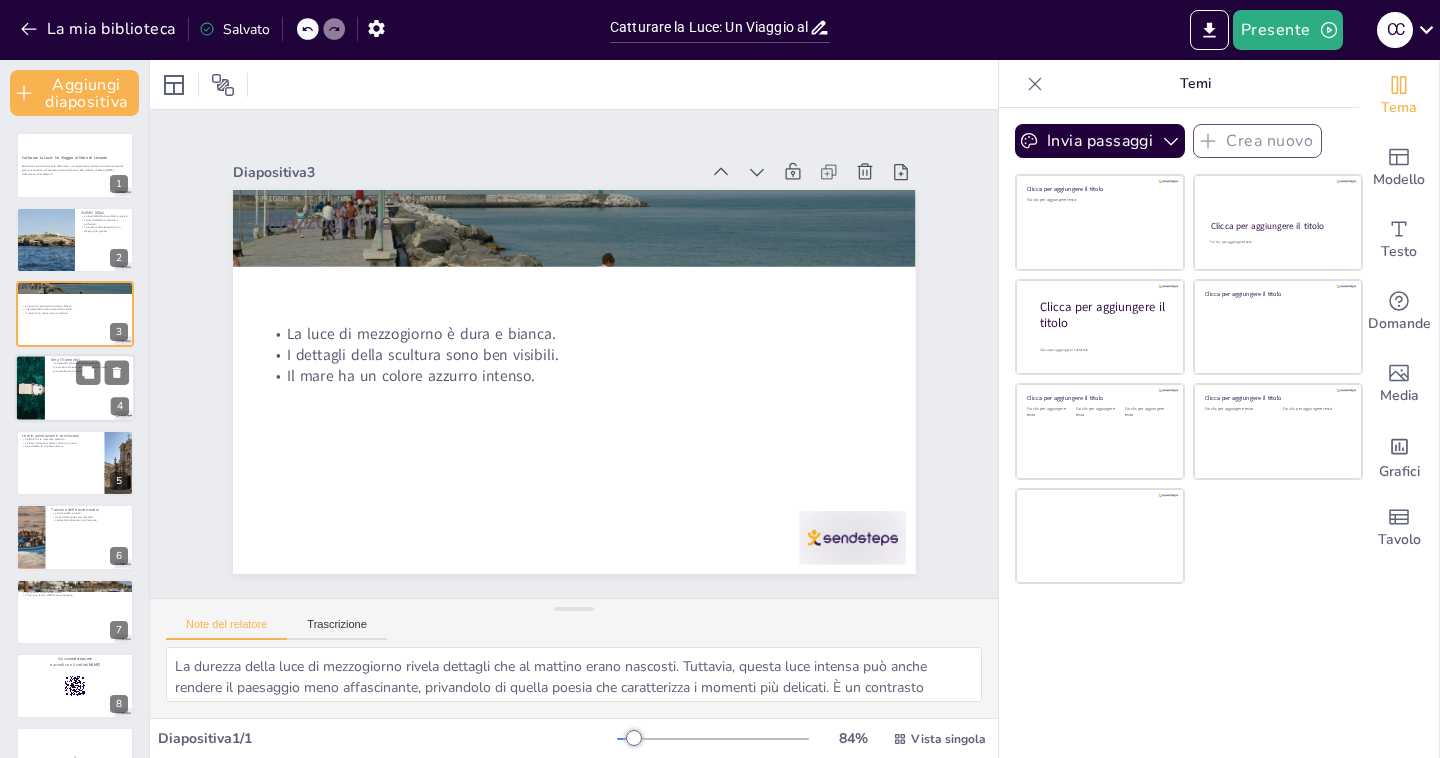 click at bounding box center (75, 389) 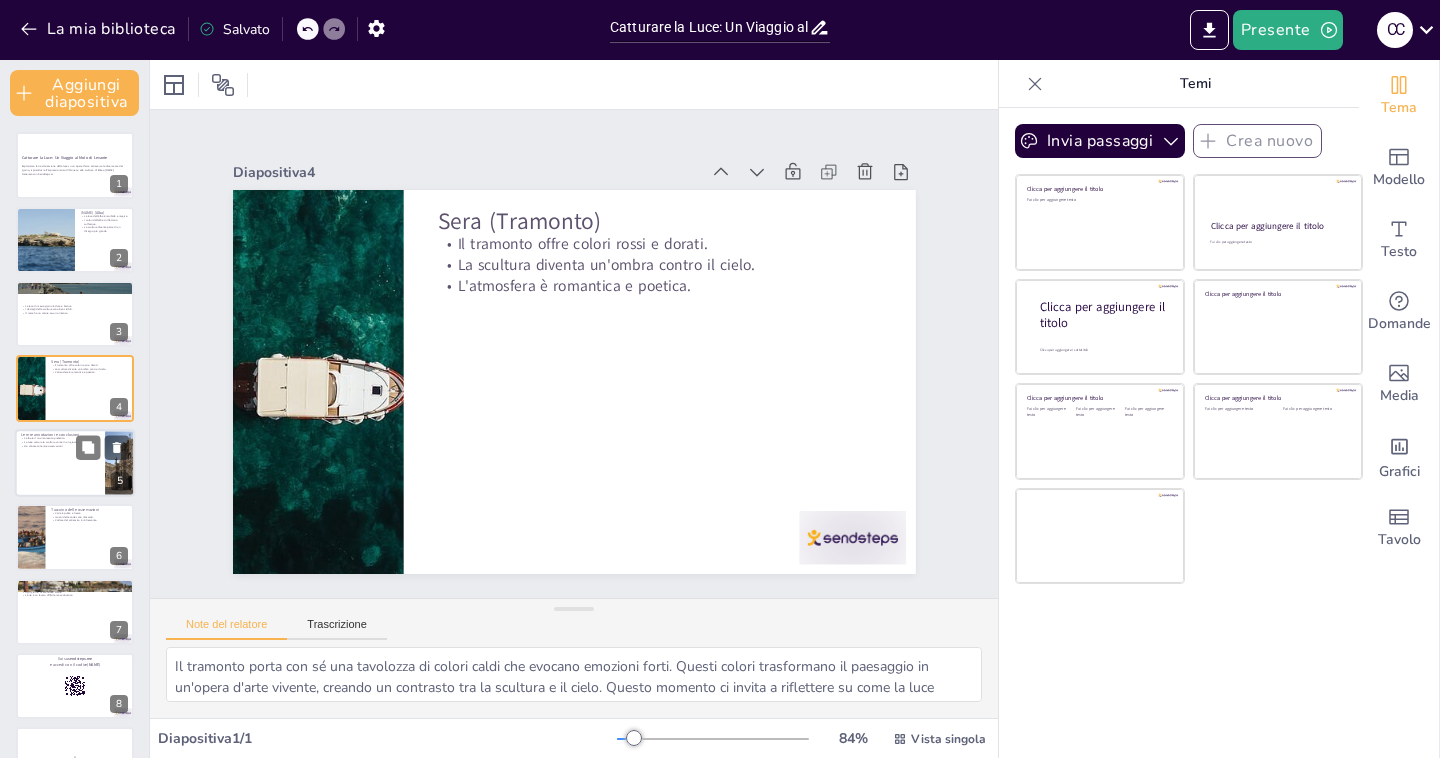 click at bounding box center [75, 463] 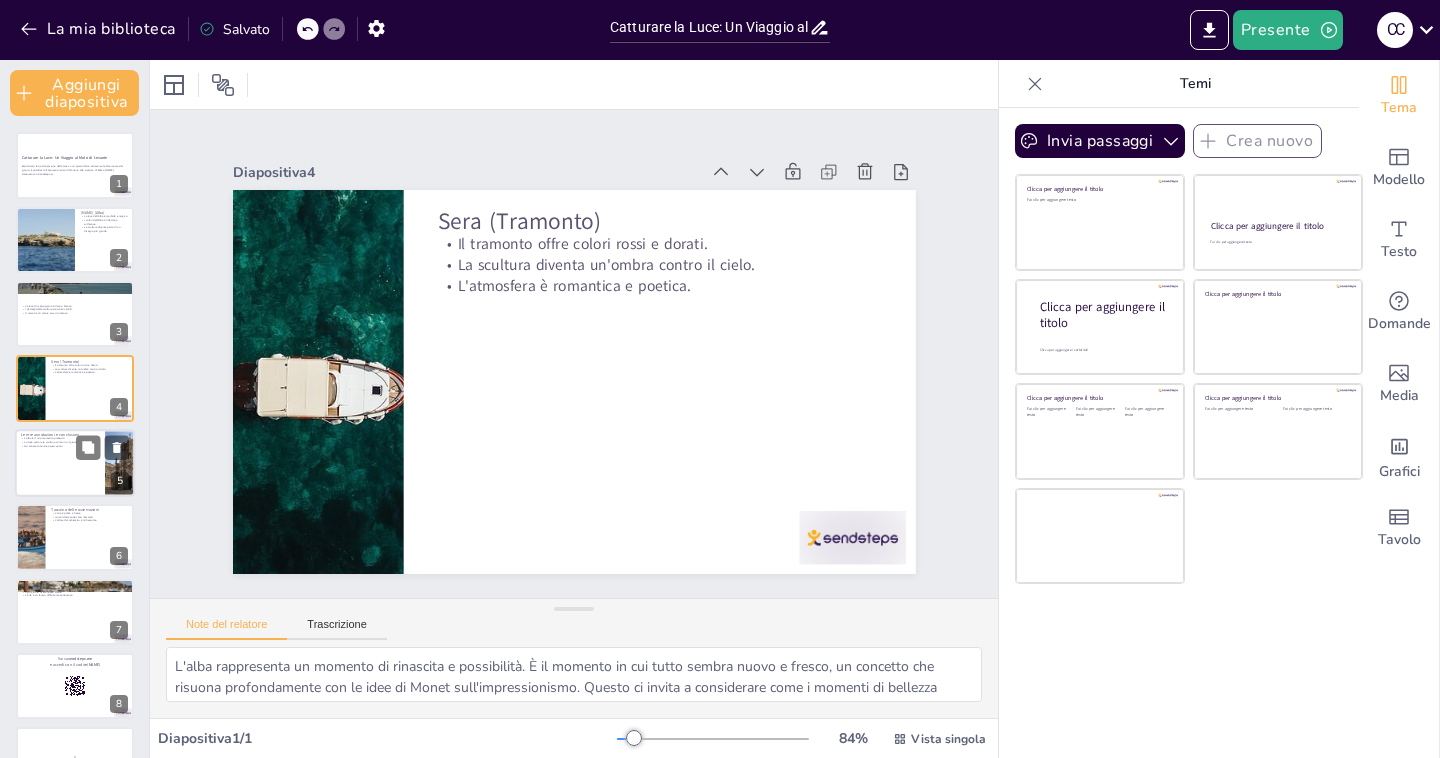 scroll, scrollTop: 25, scrollLeft: 0, axis: vertical 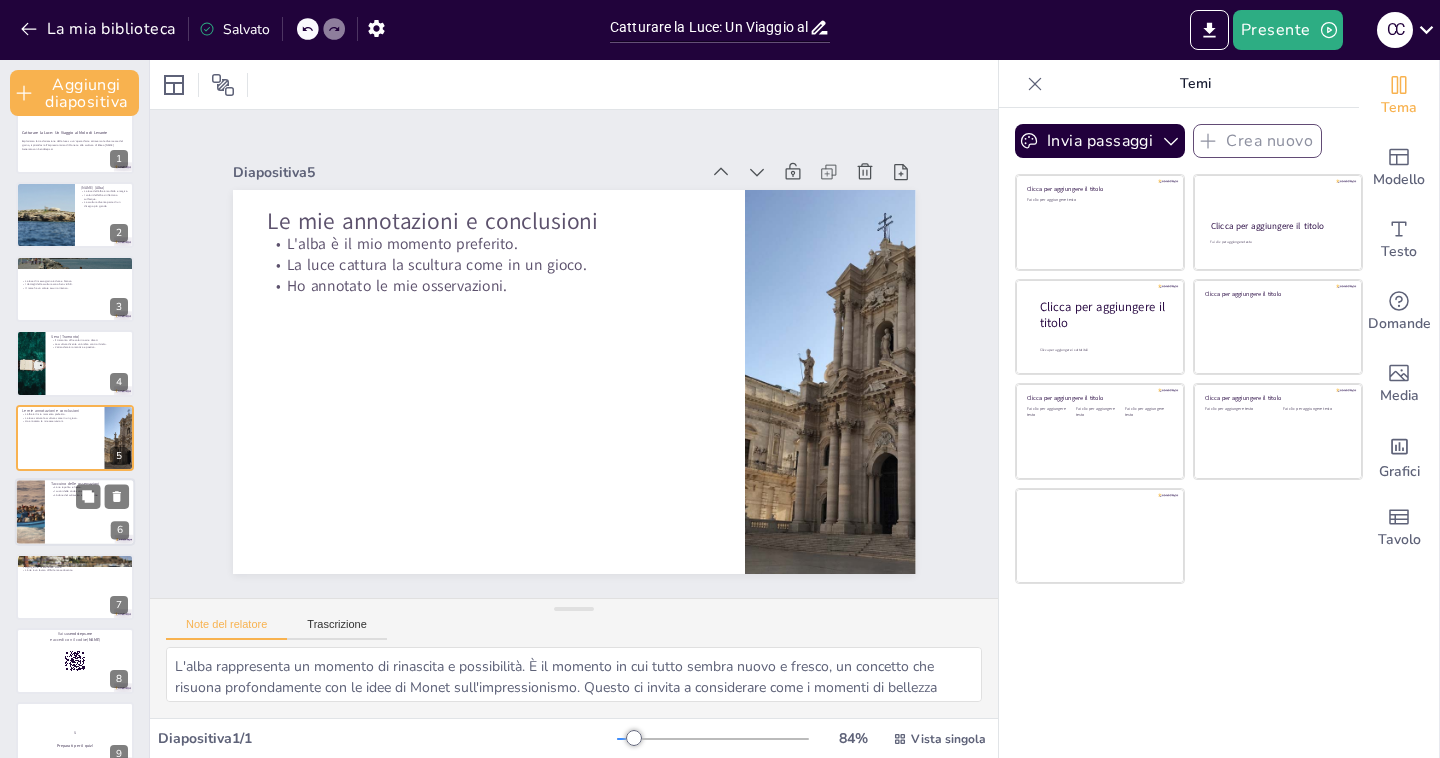 click at bounding box center (75, 512) 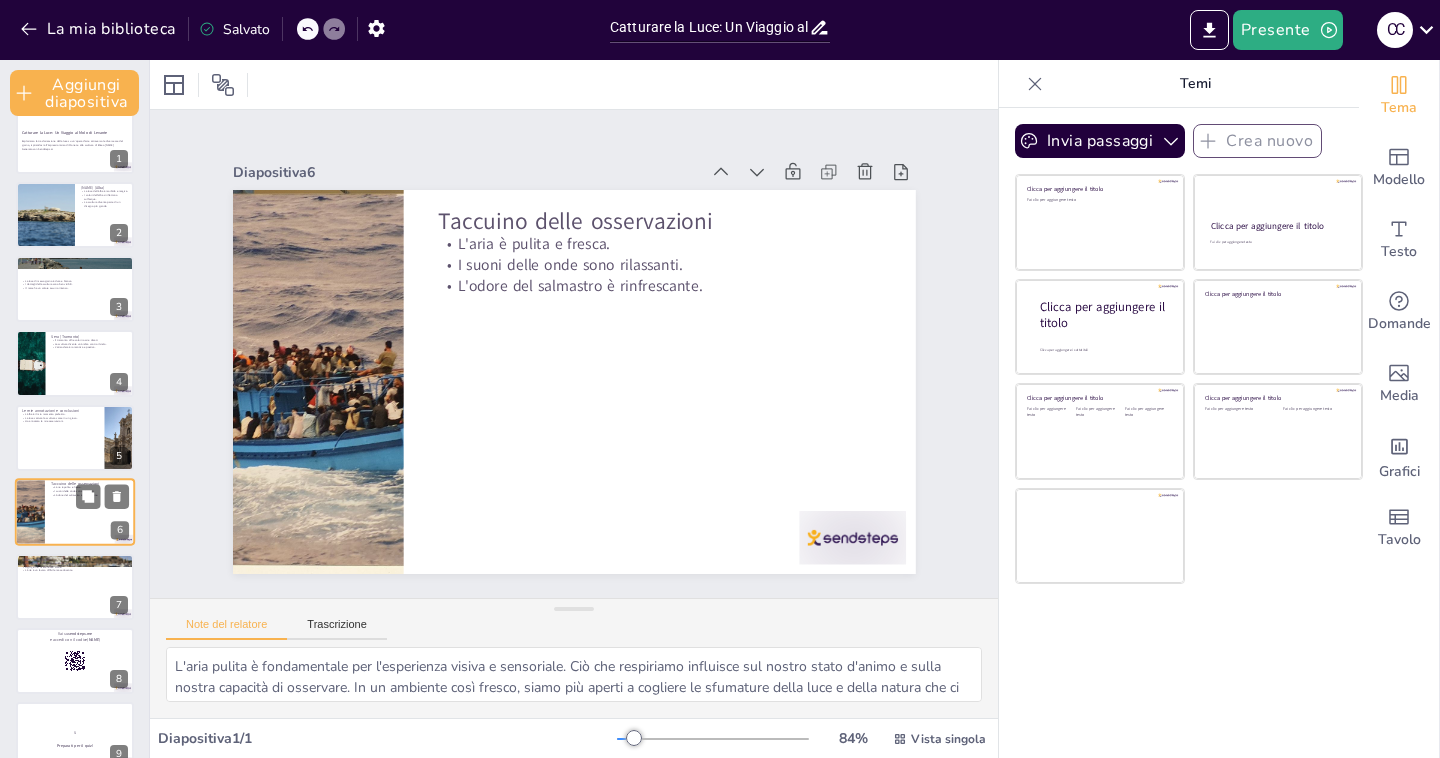scroll, scrollTop: 100, scrollLeft: 0, axis: vertical 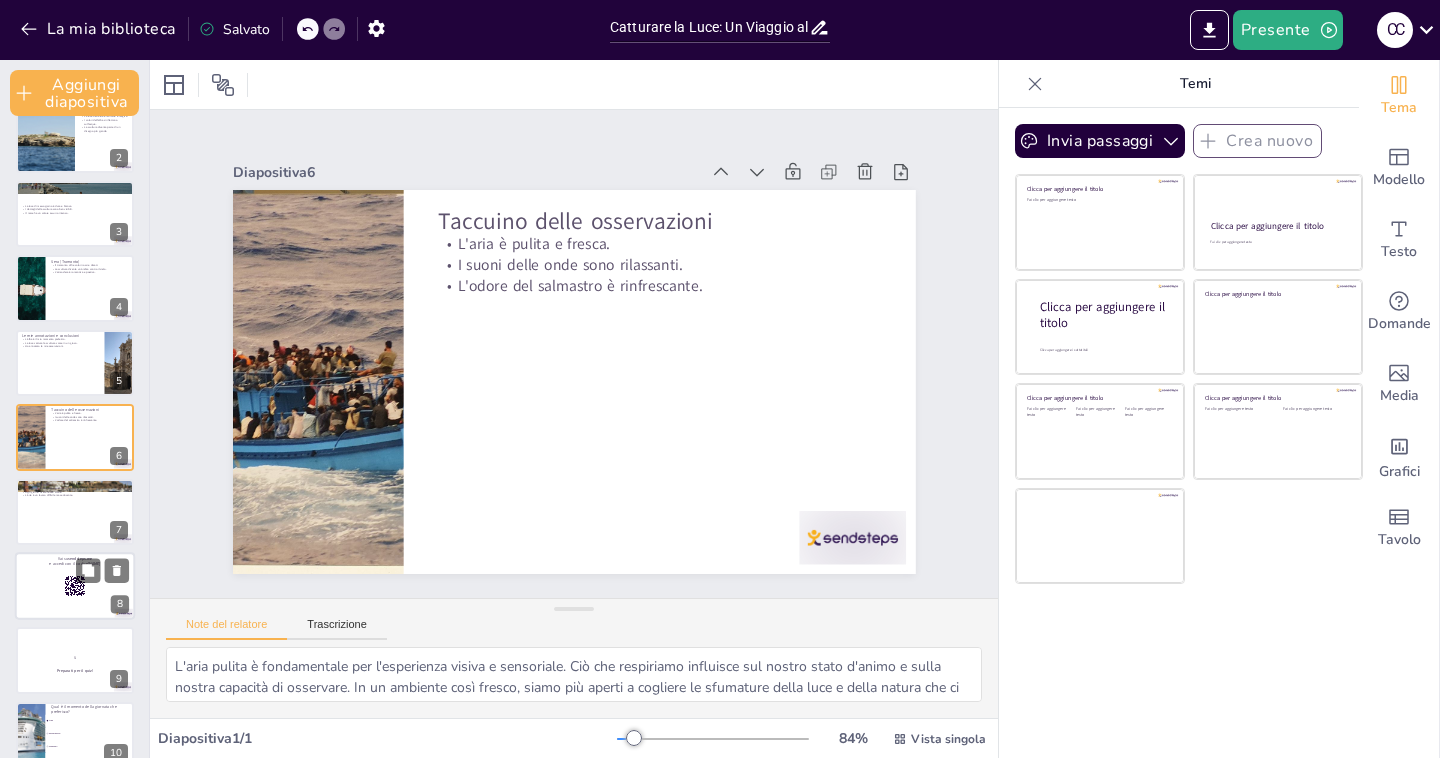click 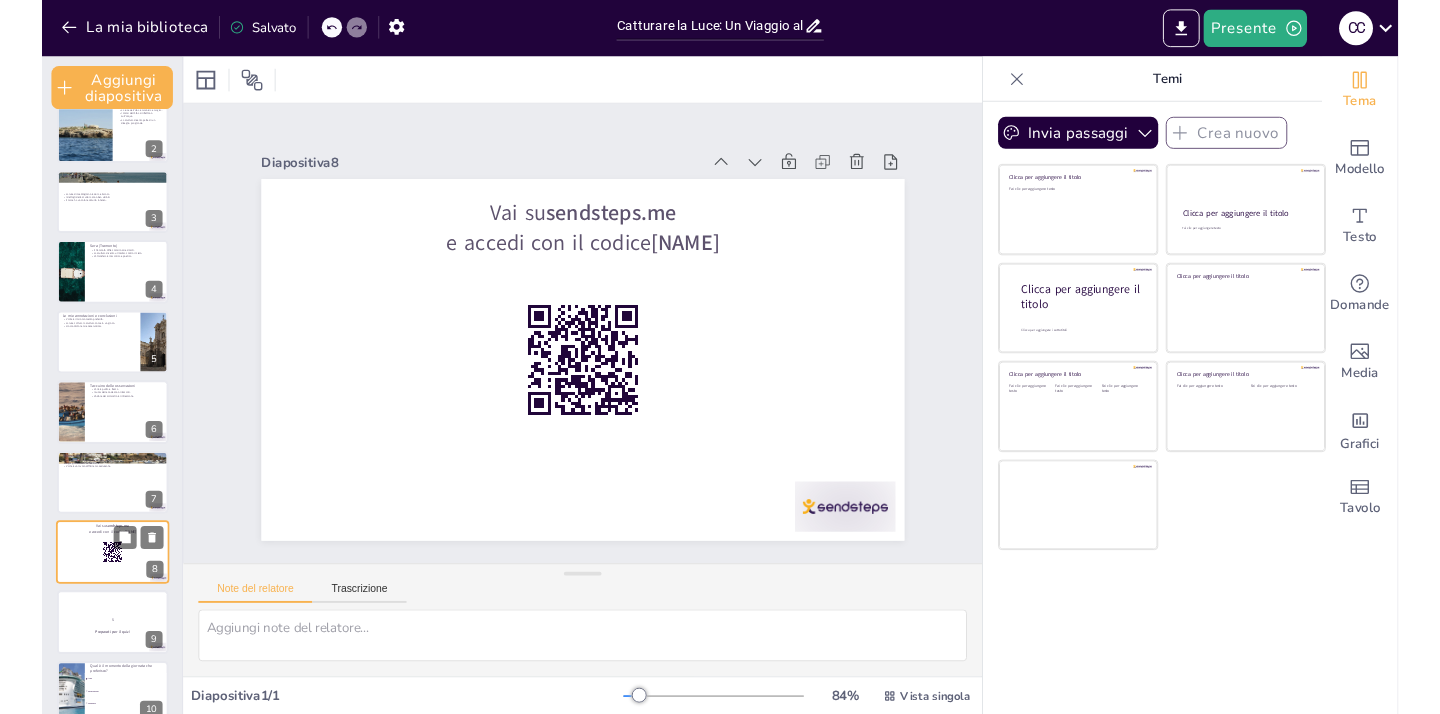 scroll, scrollTop: 248, scrollLeft: 0, axis: vertical 